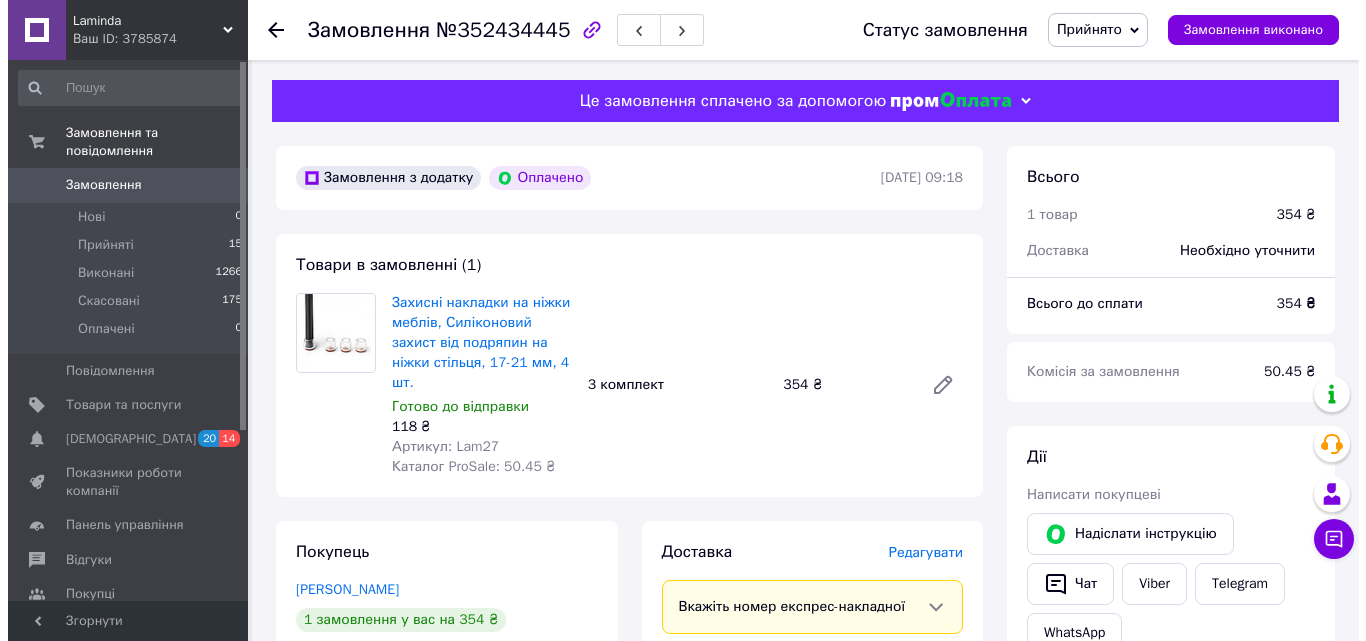 scroll, scrollTop: 200, scrollLeft: 0, axis: vertical 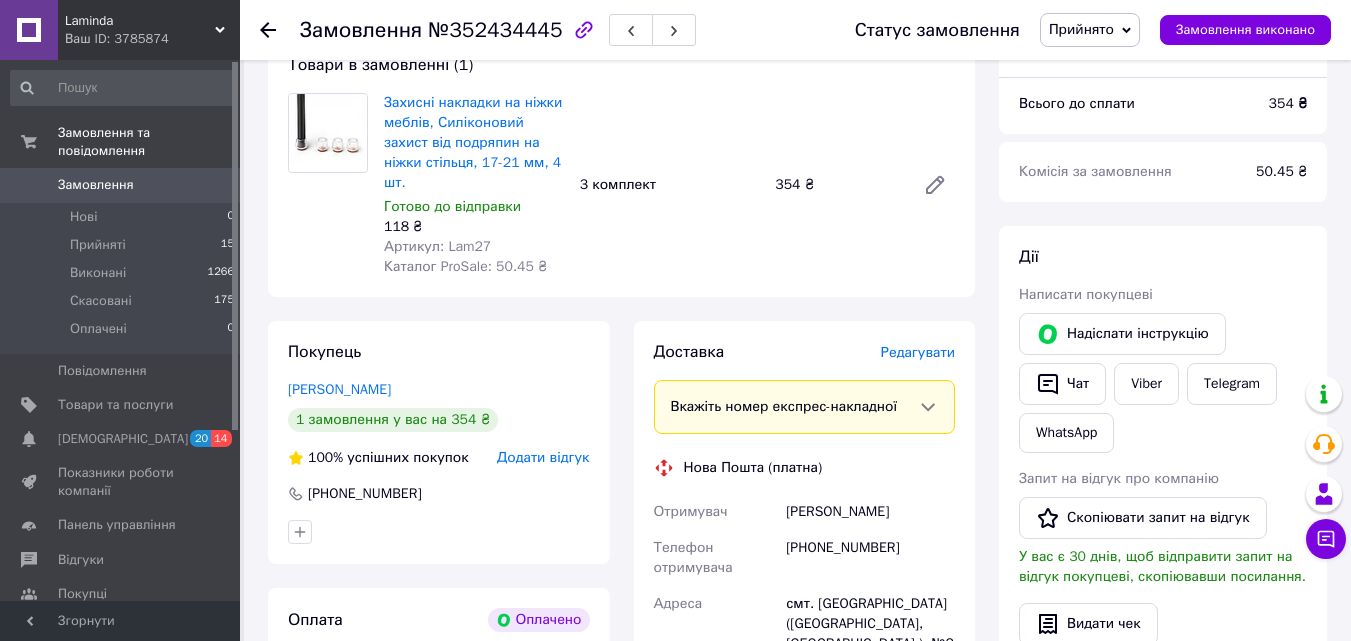 click on "Редагувати" at bounding box center (918, 352) 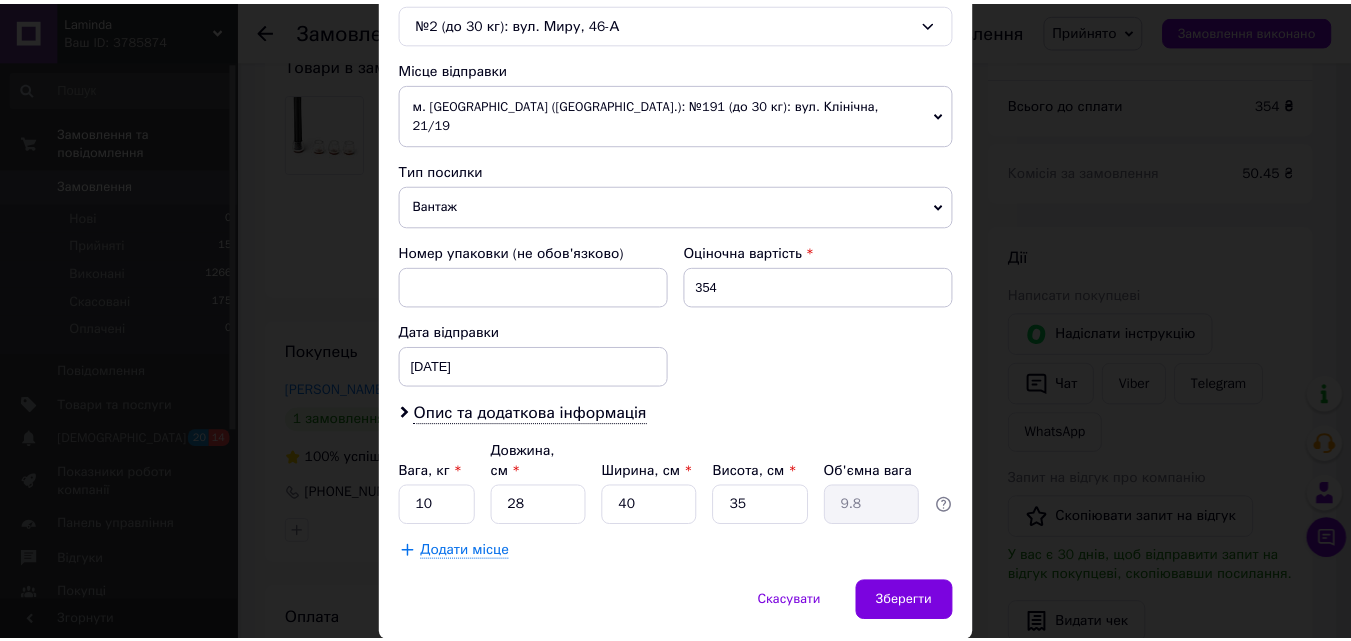 scroll, scrollTop: 687, scrollLeft: 0, axis: vertical 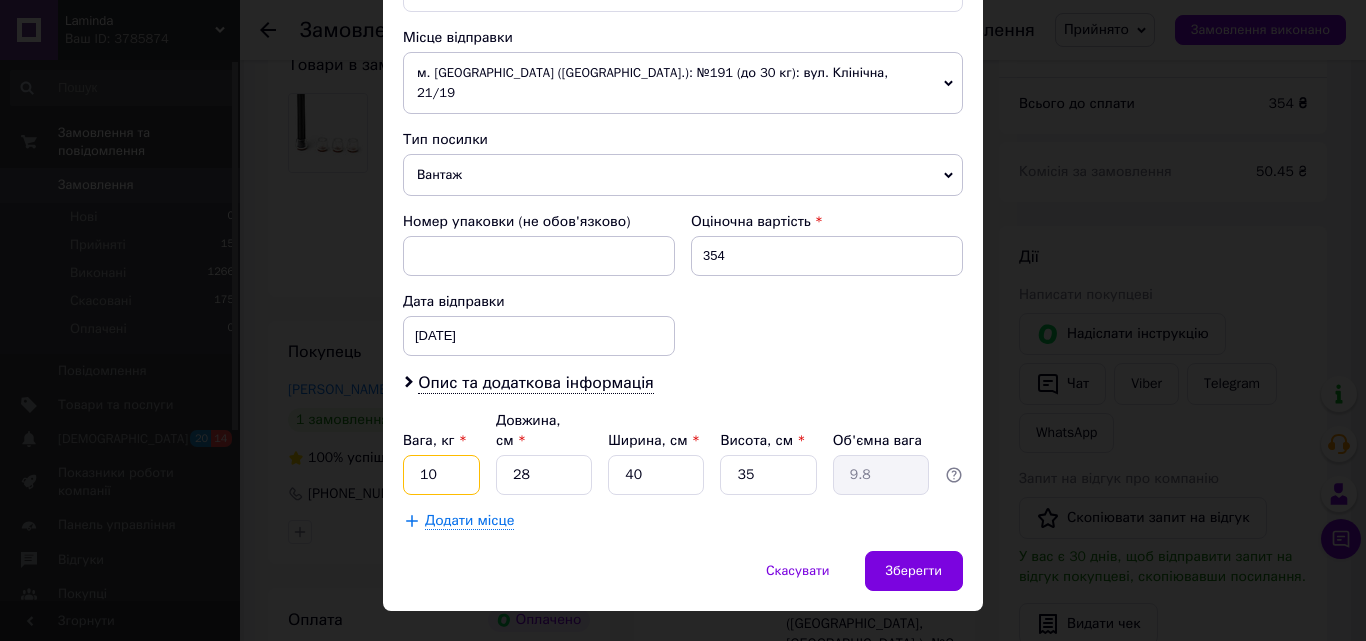 drag, startPoint x: 446, startPoint y: 445, endPoint x: 771, endPoint y: 403, distance: 327.7026 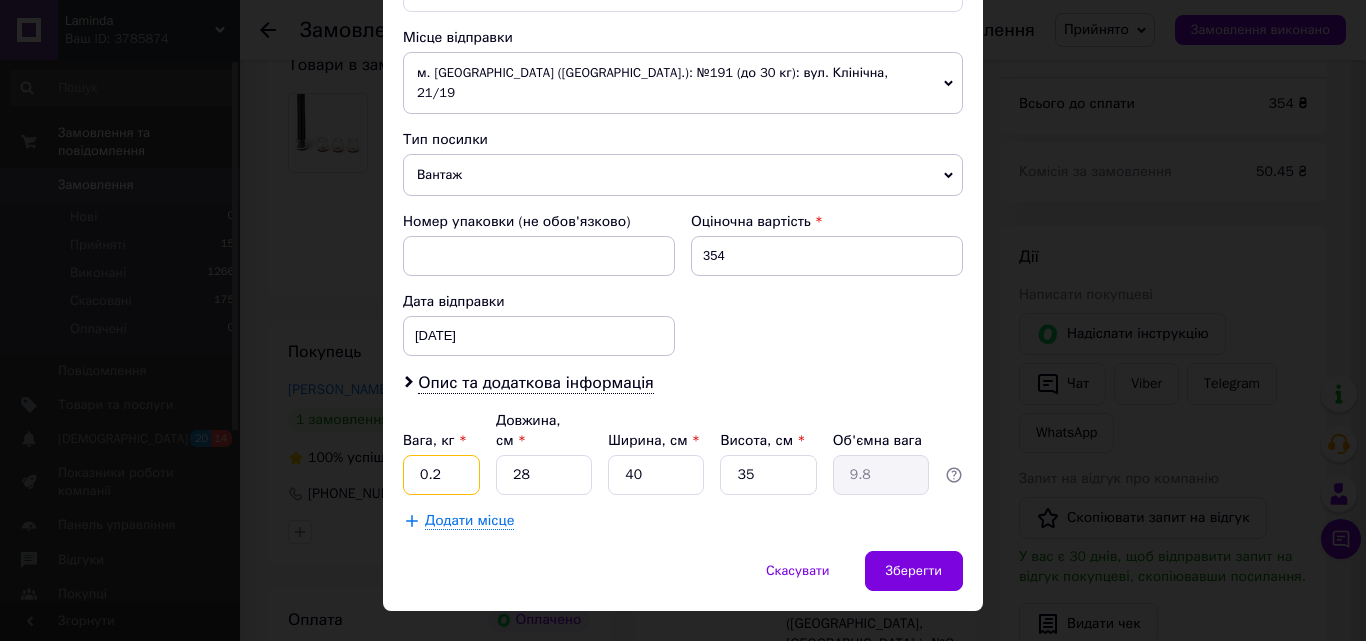 type on "0.2" 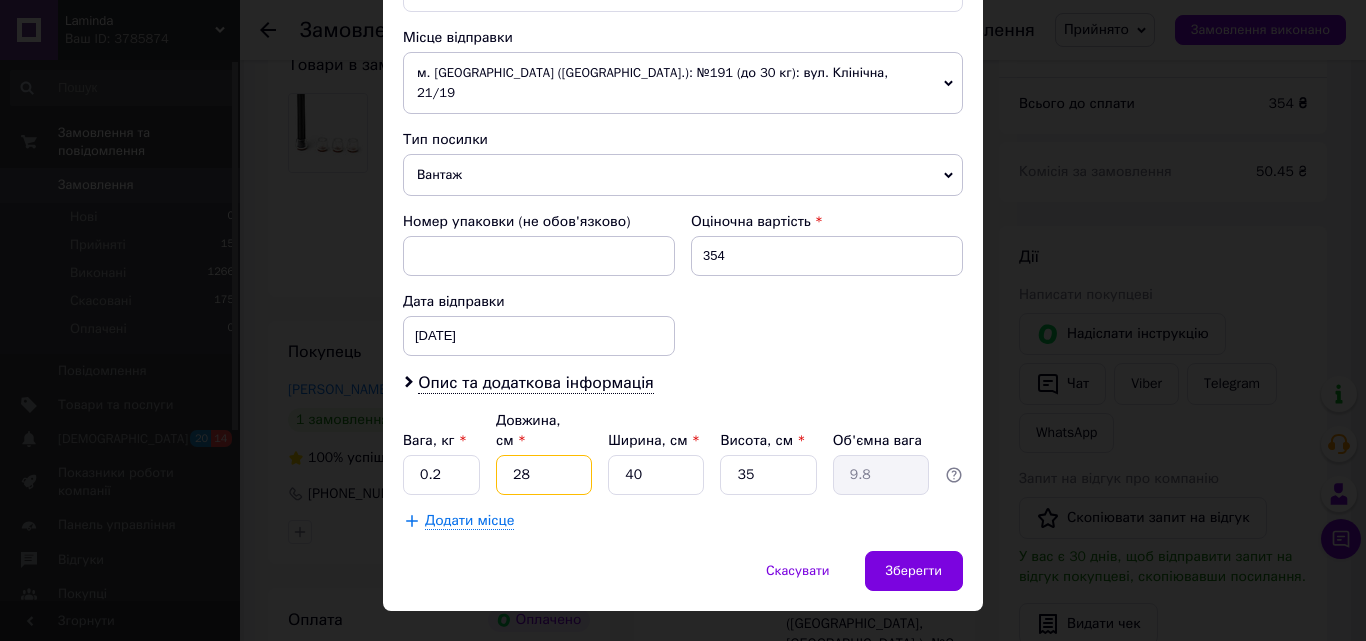 drag, startPoint x: 537, startPoint y: 430, endPoint x: 555, endPoint y: 439, distance: 20.12461 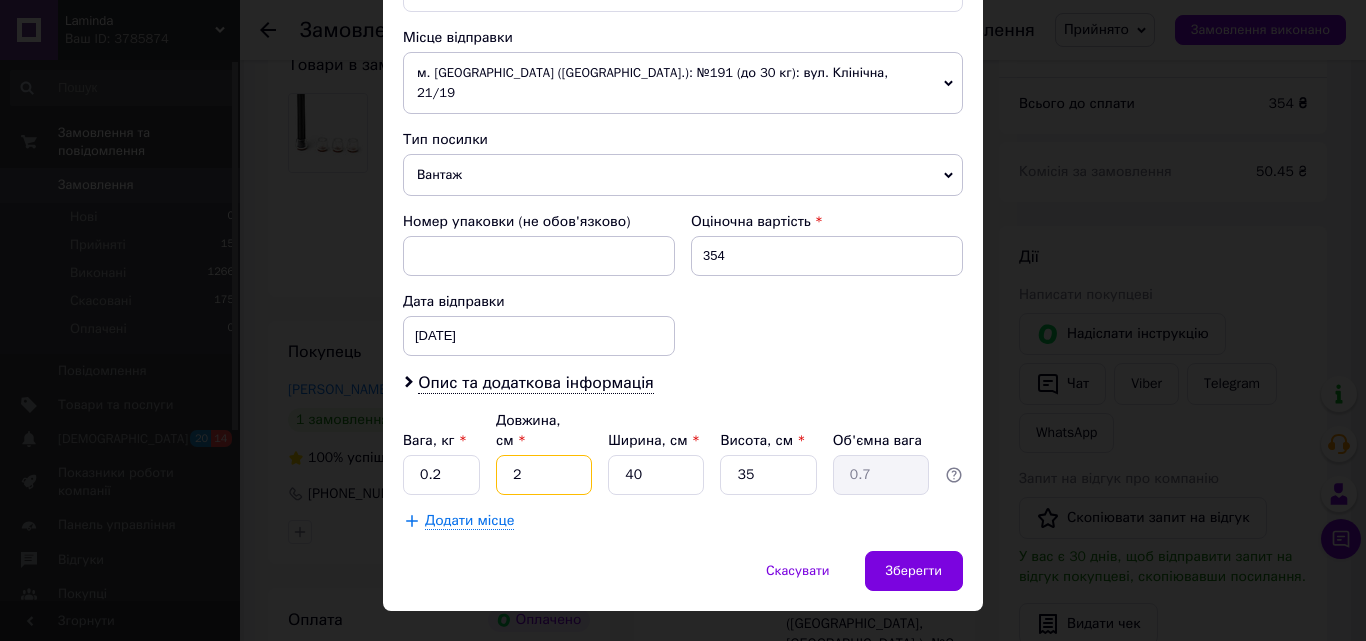 type 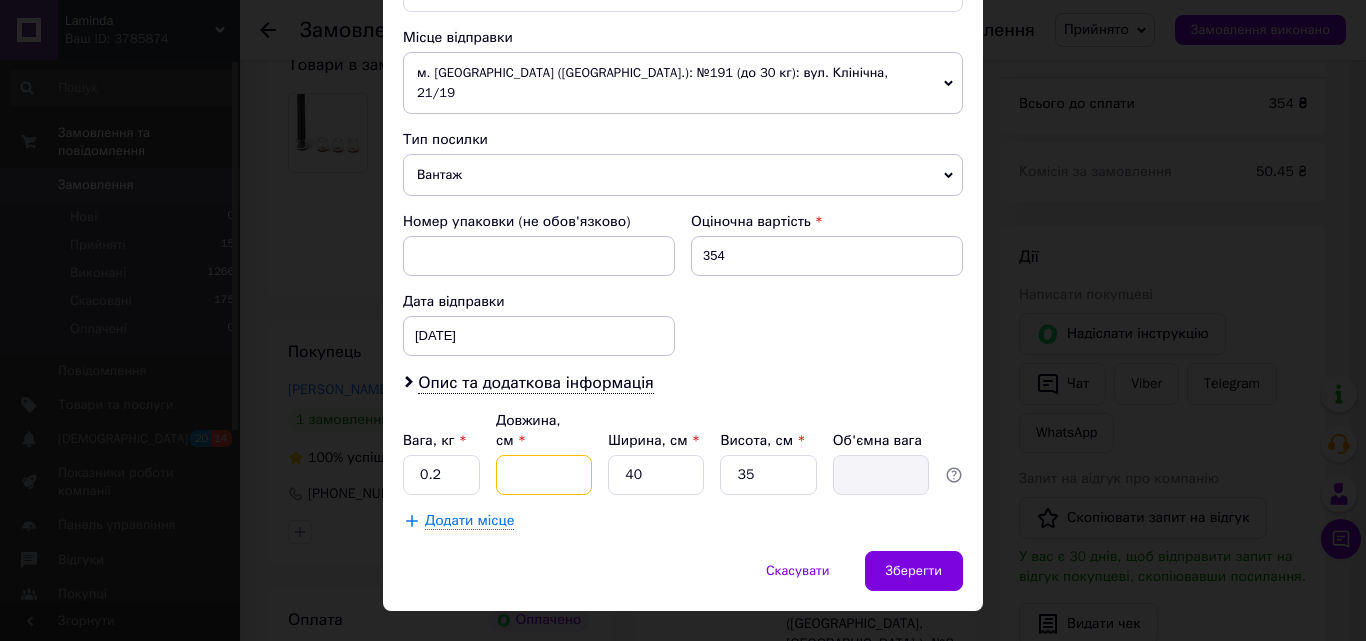 type on "1" 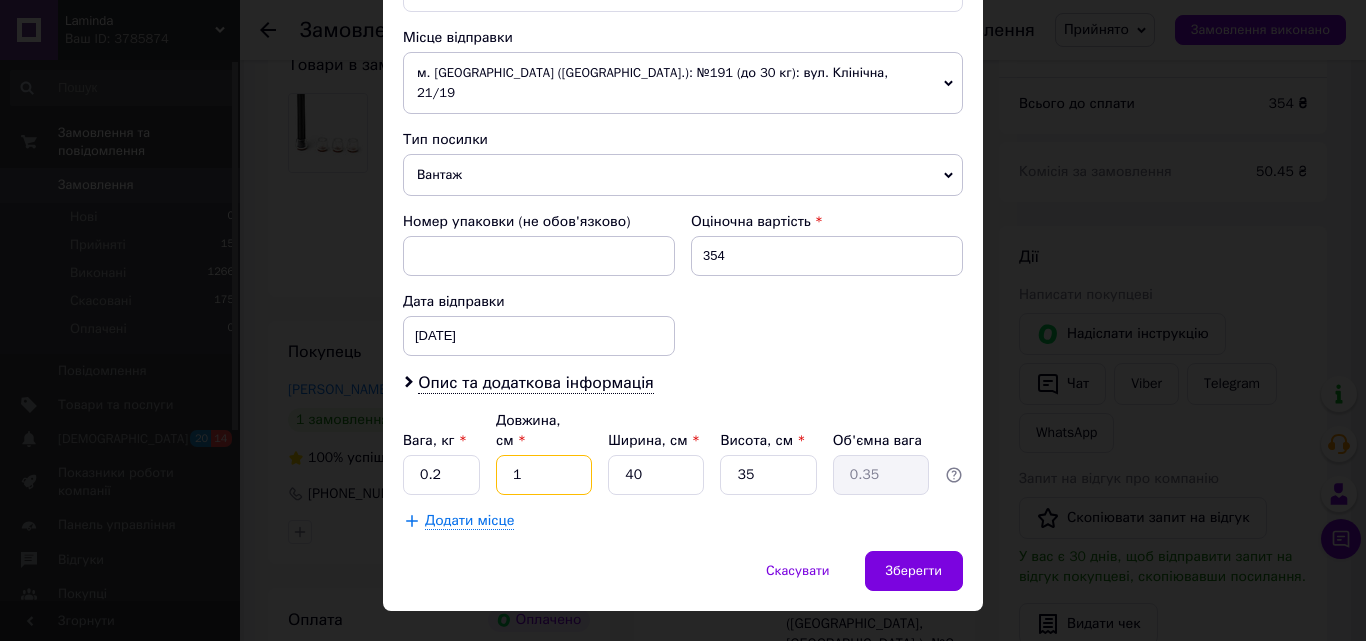 type on "15" 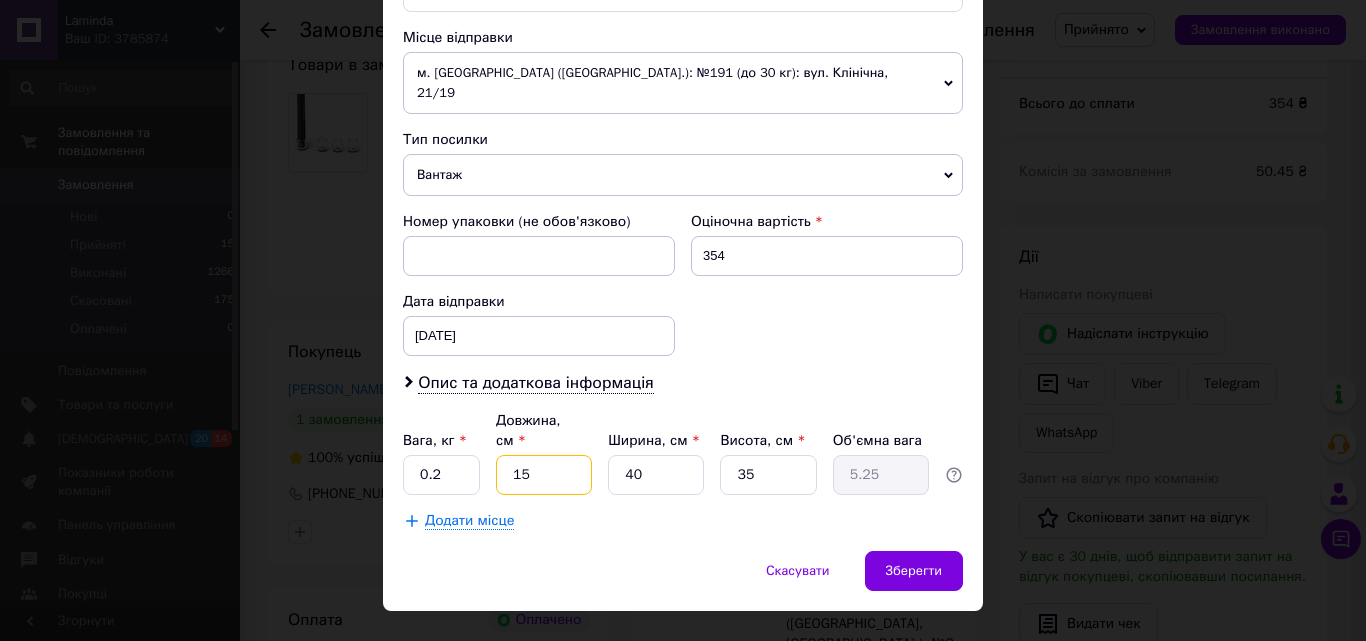 type on "15" 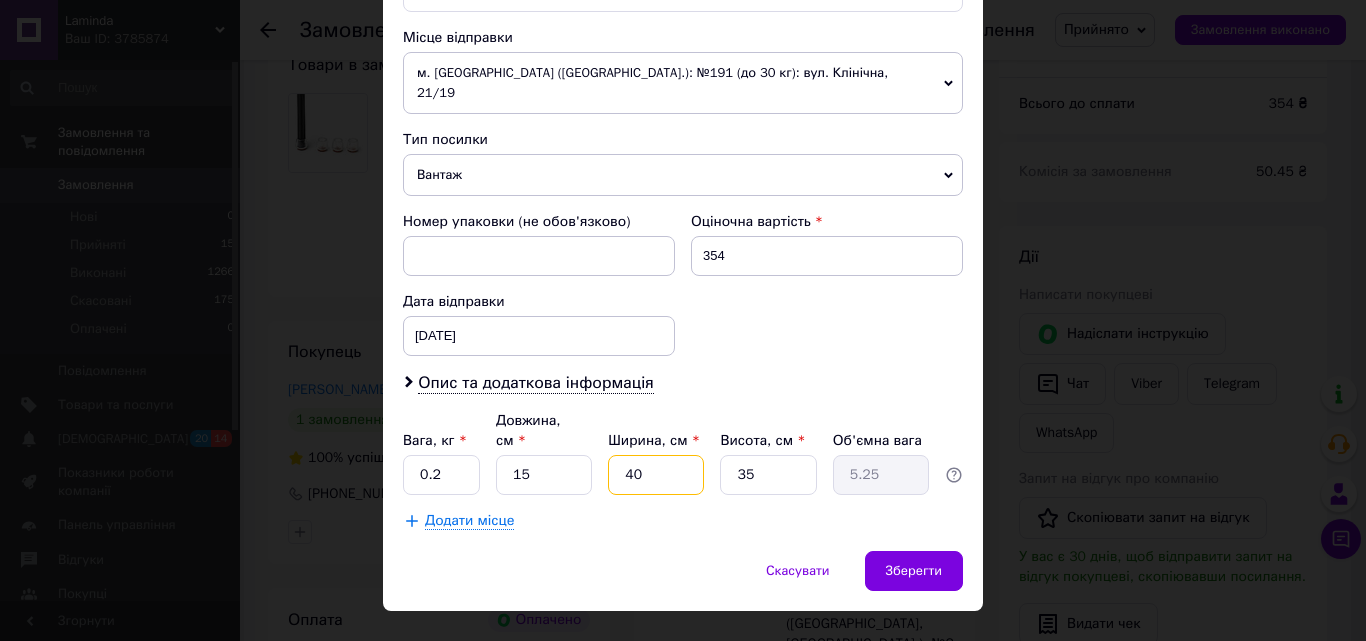 click on "40" at bounding box center [656, 475] 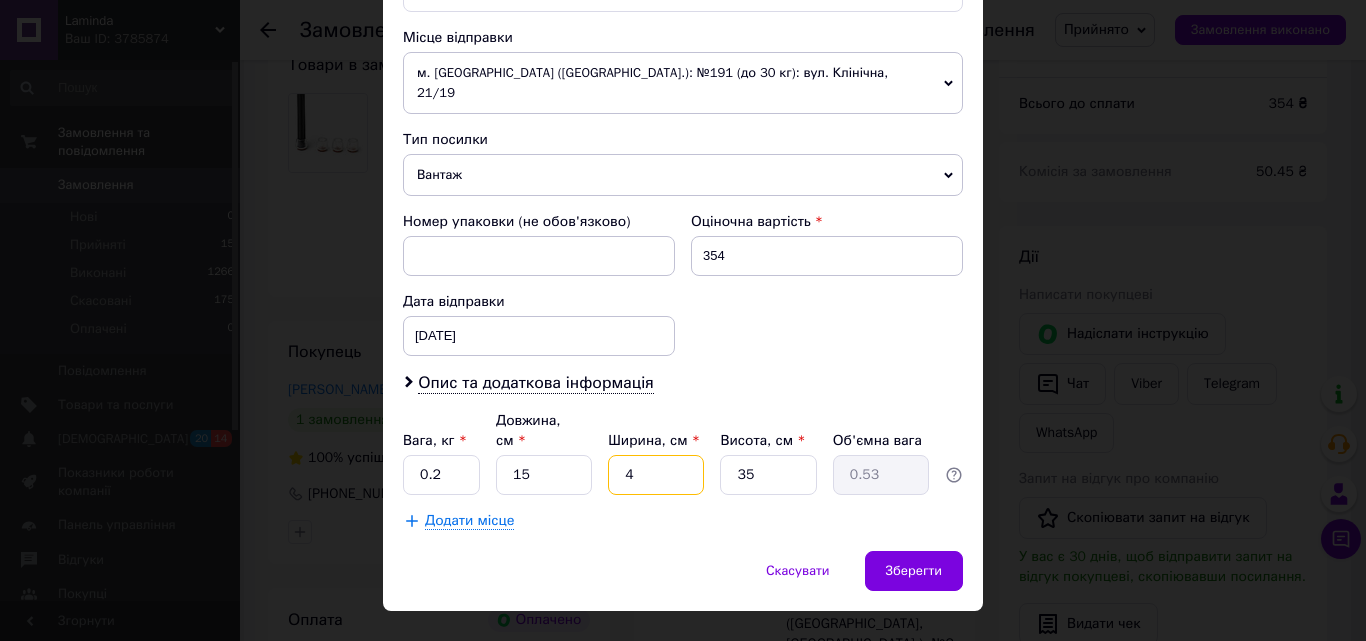 type 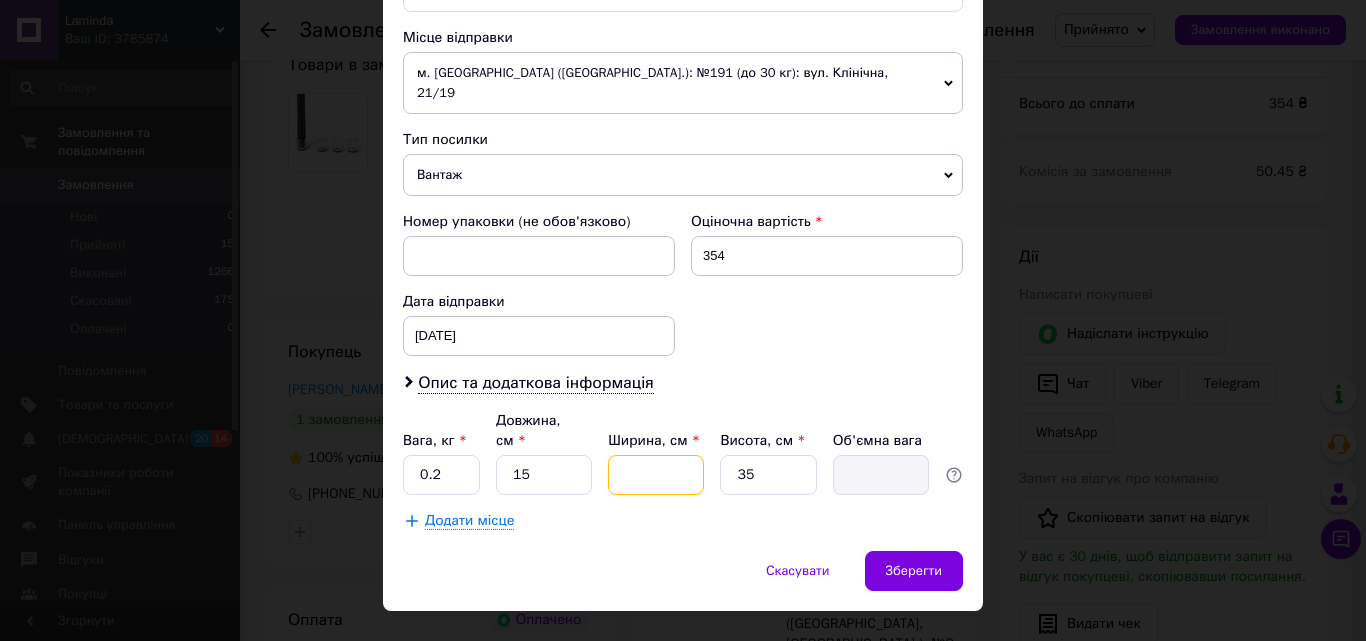 type on "1" 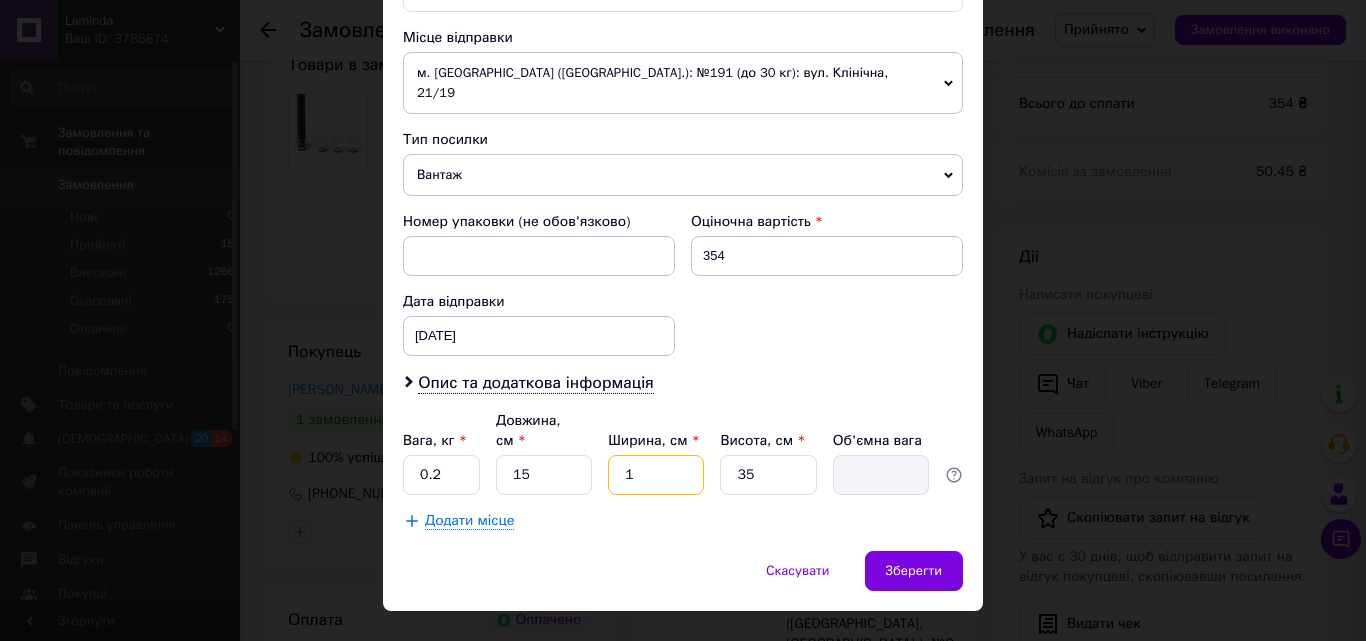 type on "0.13" 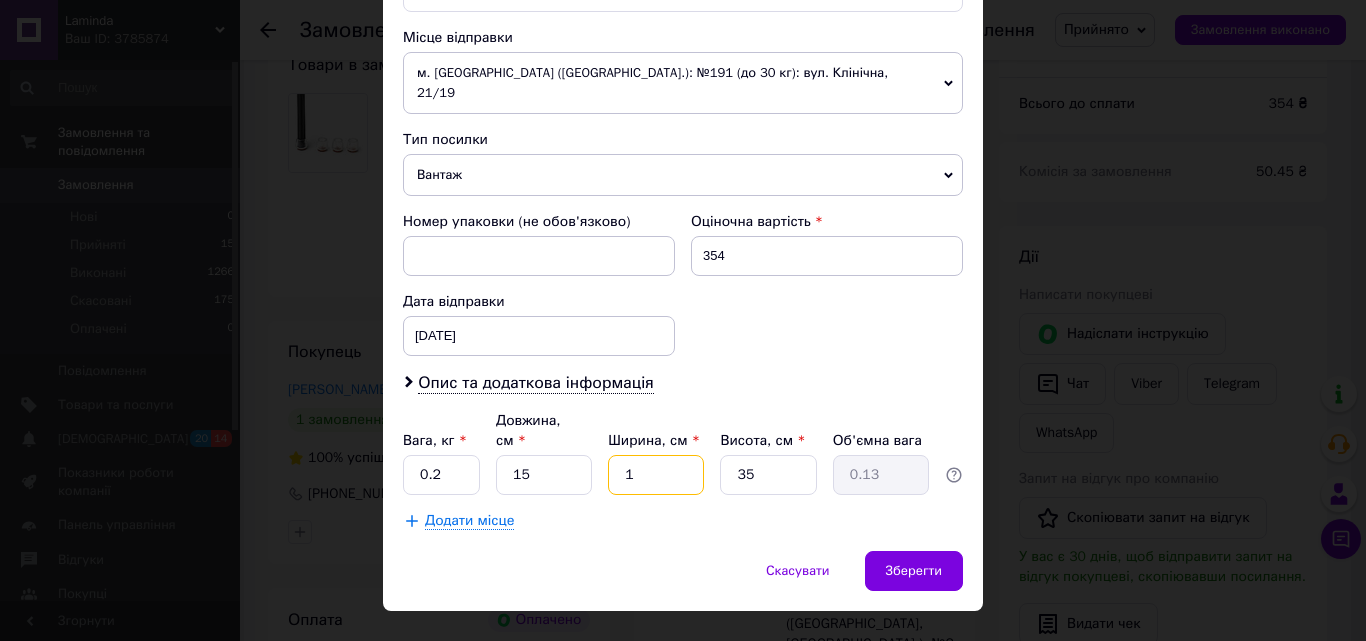 type on "15" 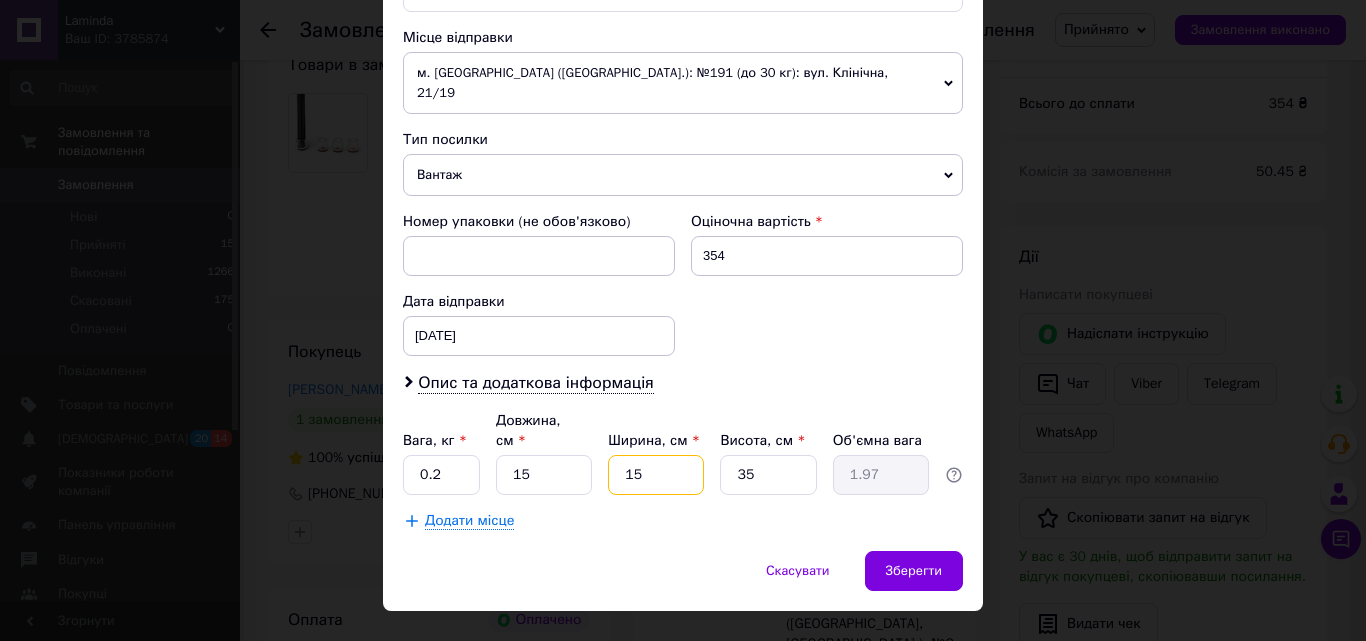 type on "15" 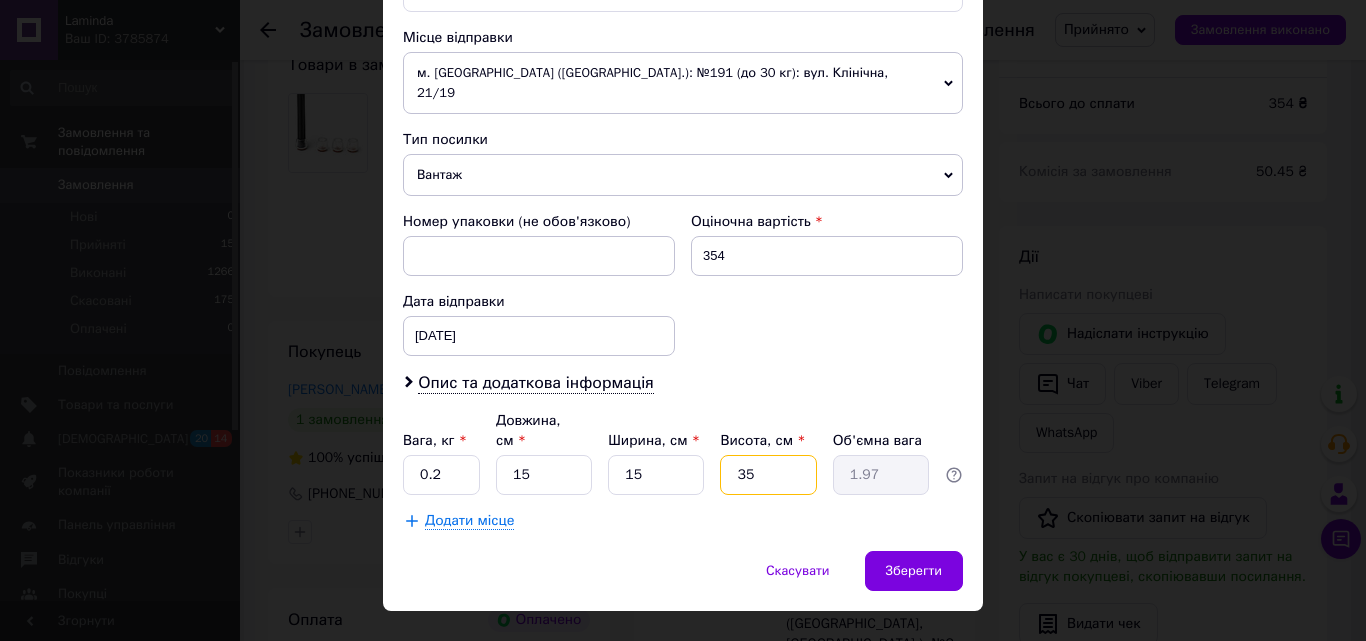 click on "35" at bounding box center [768, 475] 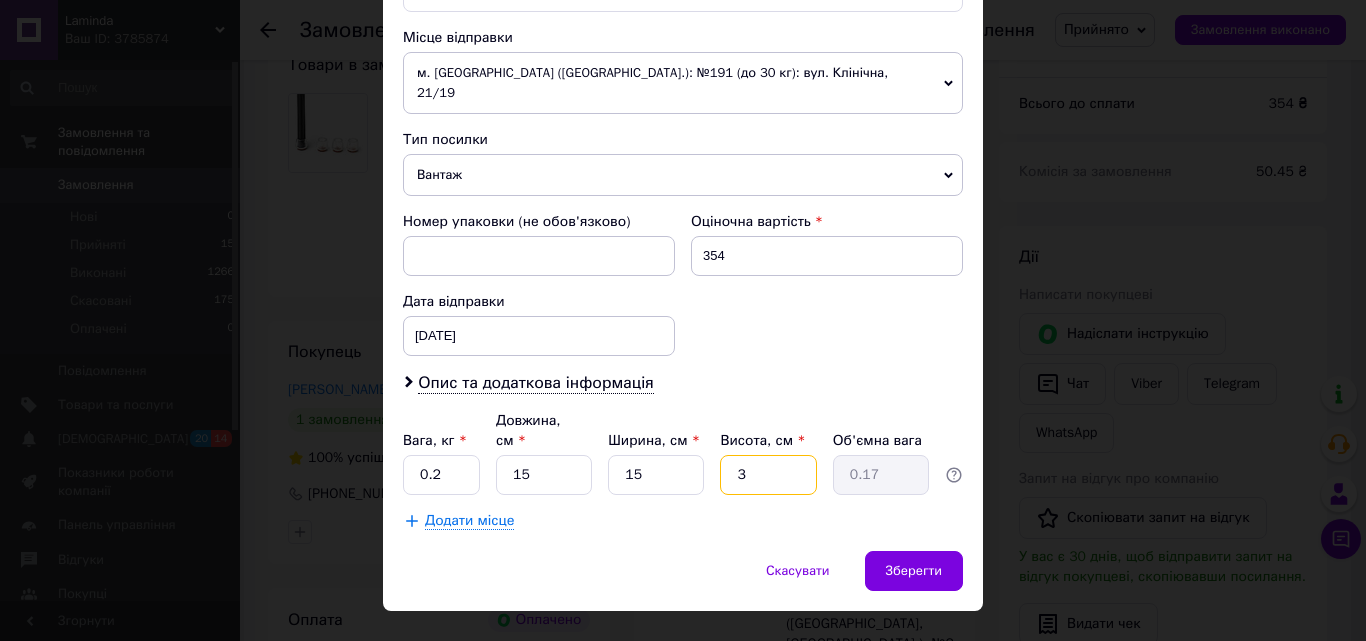 type 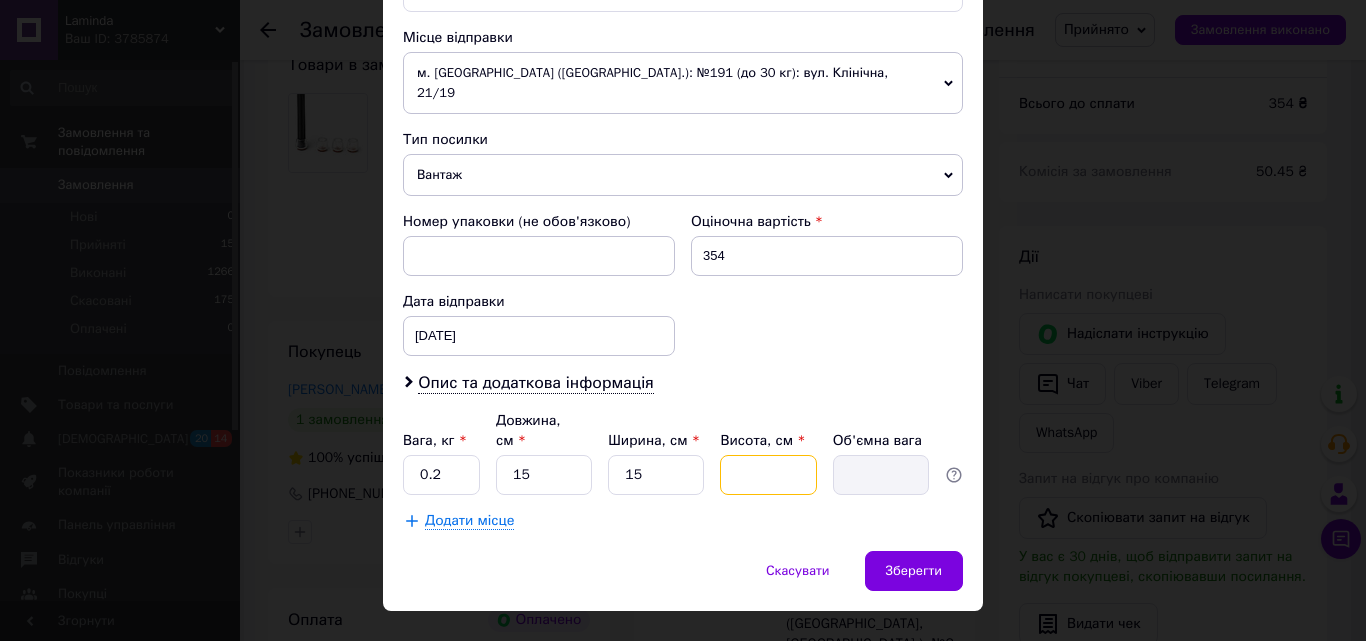 type on "5" 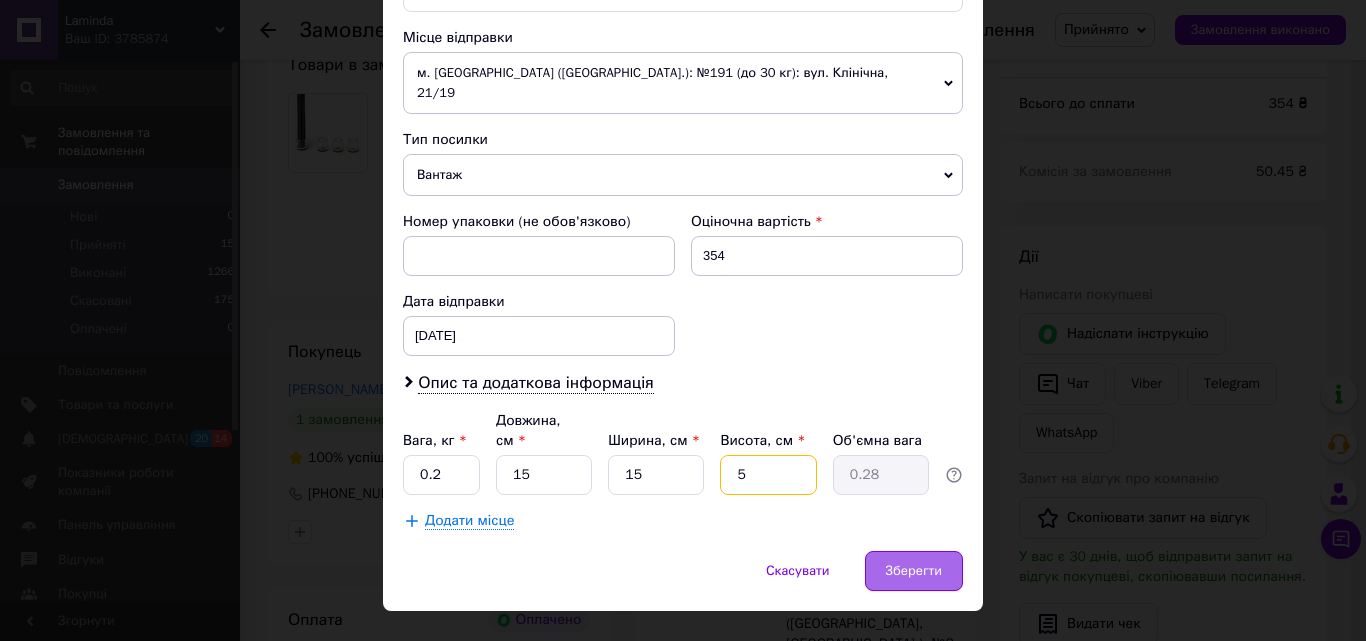 type on "5" 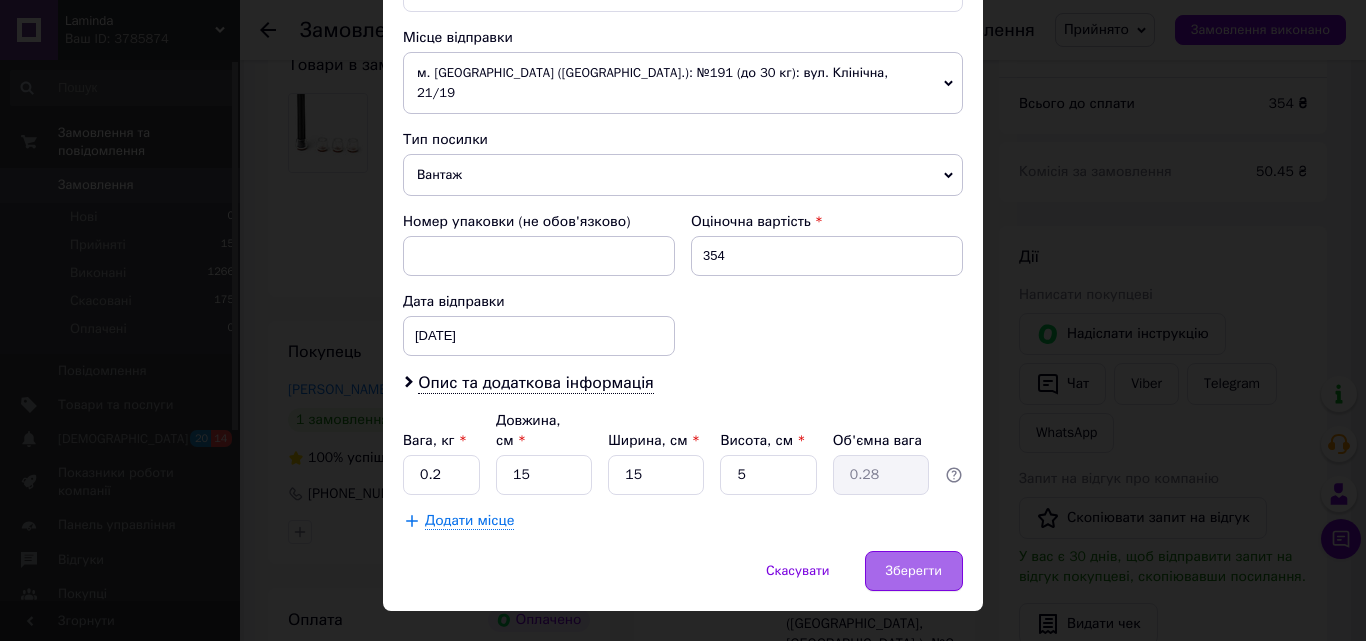 click on "Зберегти" at bounding box center (914, 571) 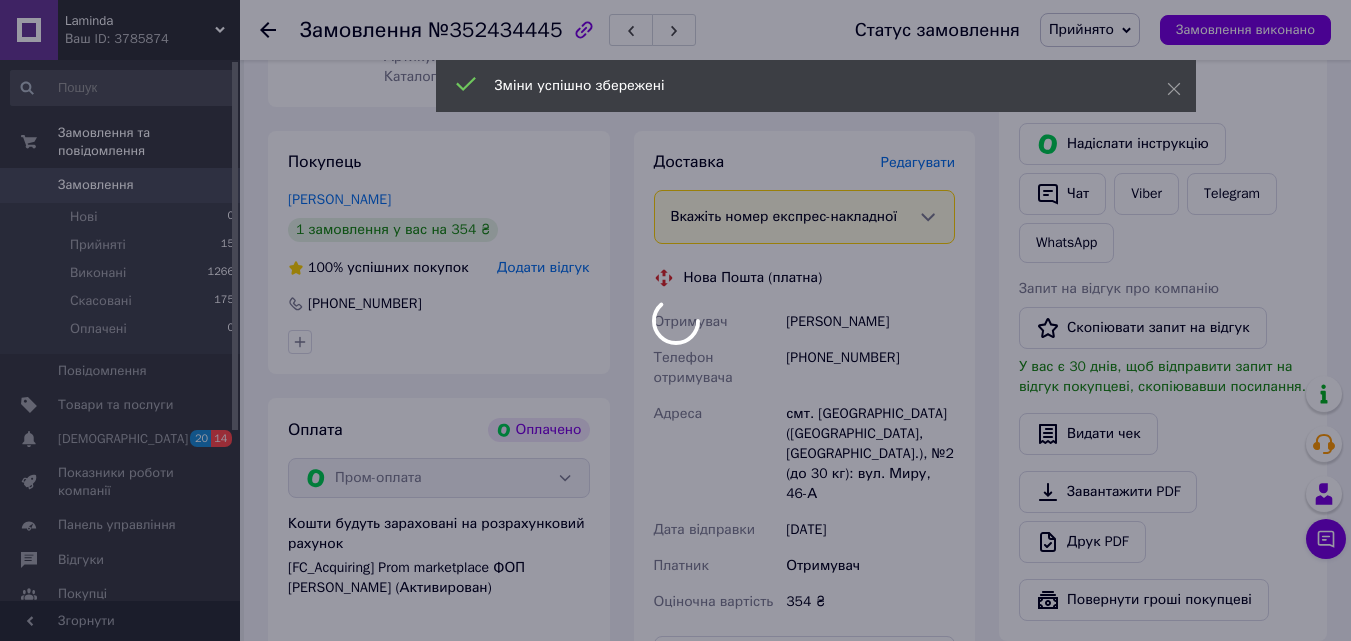 scroll, scrollTop: 800, scrollLeft: 0, axis: vertical 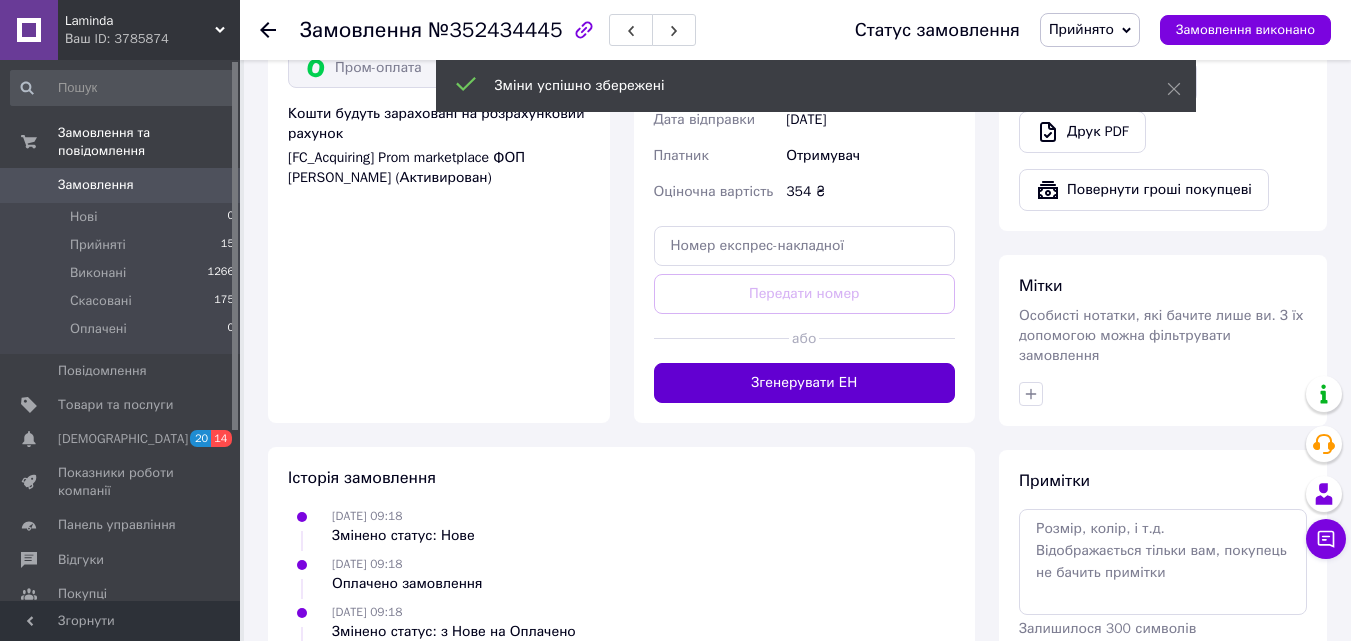 click on "Згенерувати ЕН" at bounding box center (805, 383) 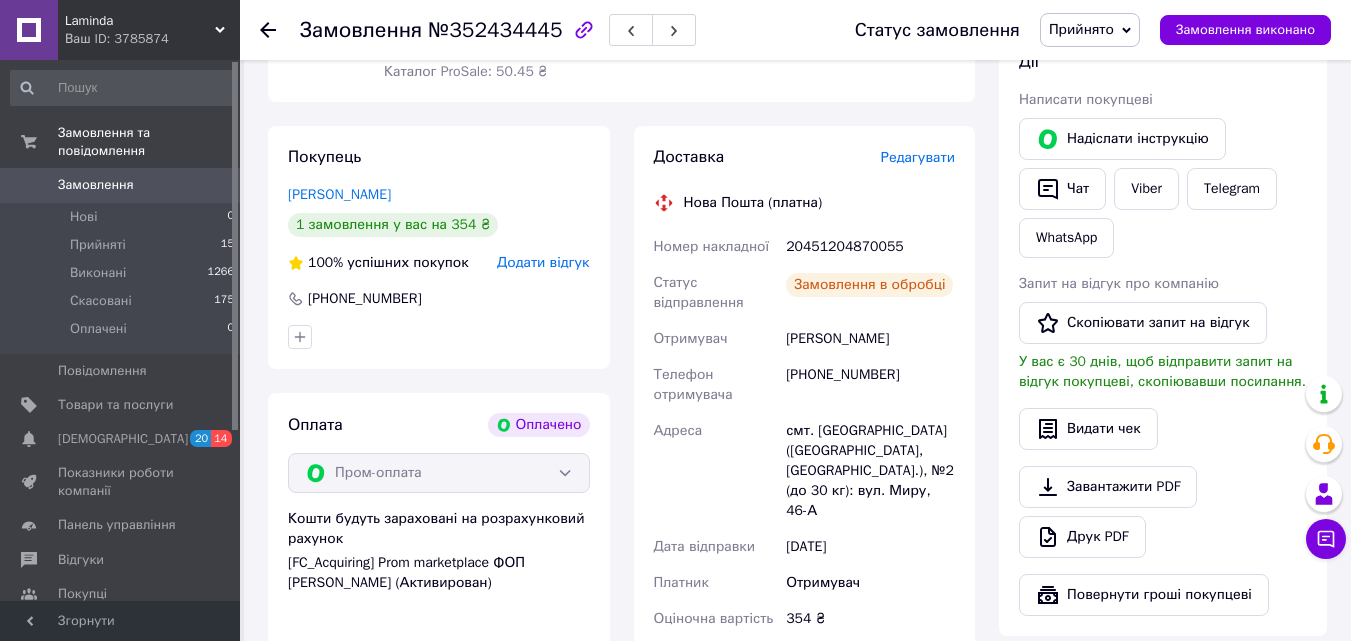 scroll, scrollTop: 300, scrollLeft: 0, axis: vertical 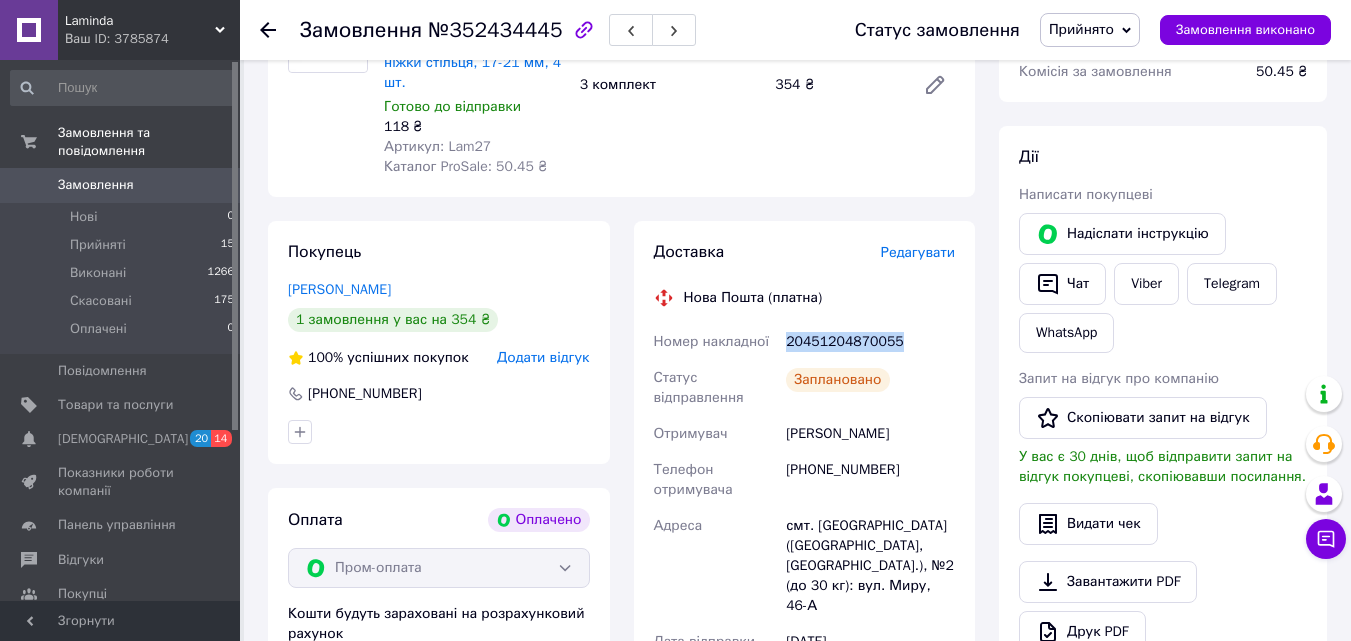 drag, startPoint x: 865, startPoint y: 327, endPoint x: 779, endPoint y: 317, distance: 86.579445 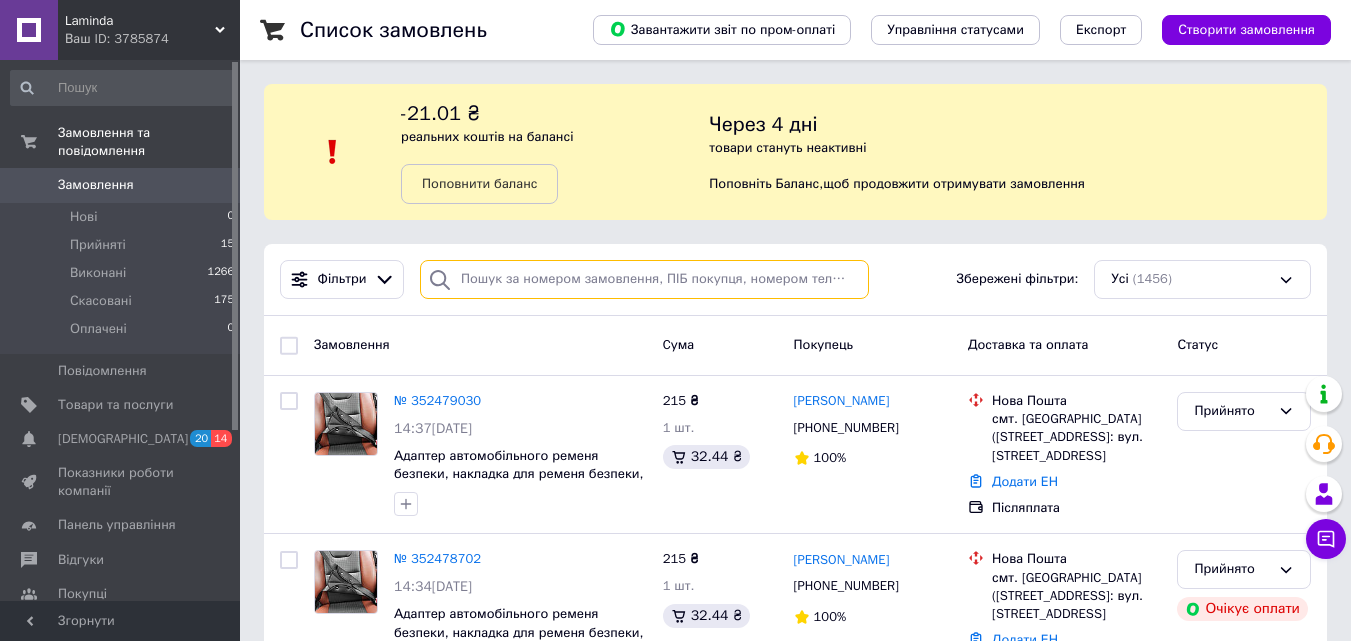 click at bounding box center [644, 279] 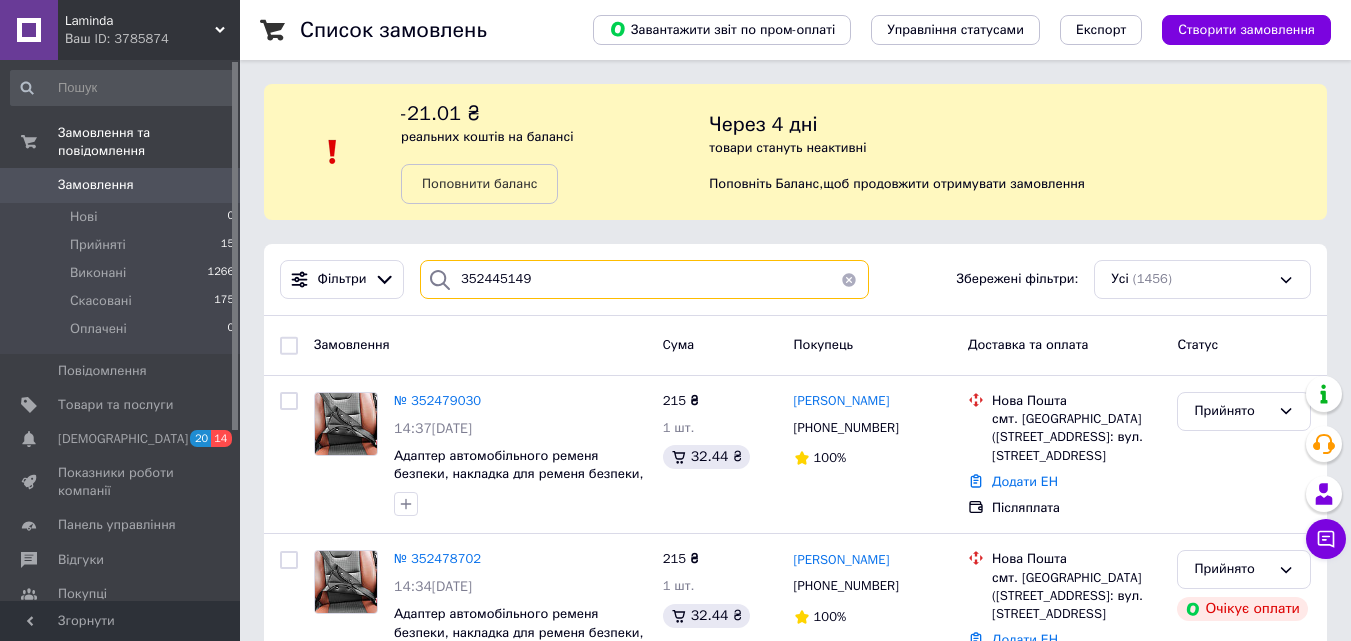 type on "352445149" 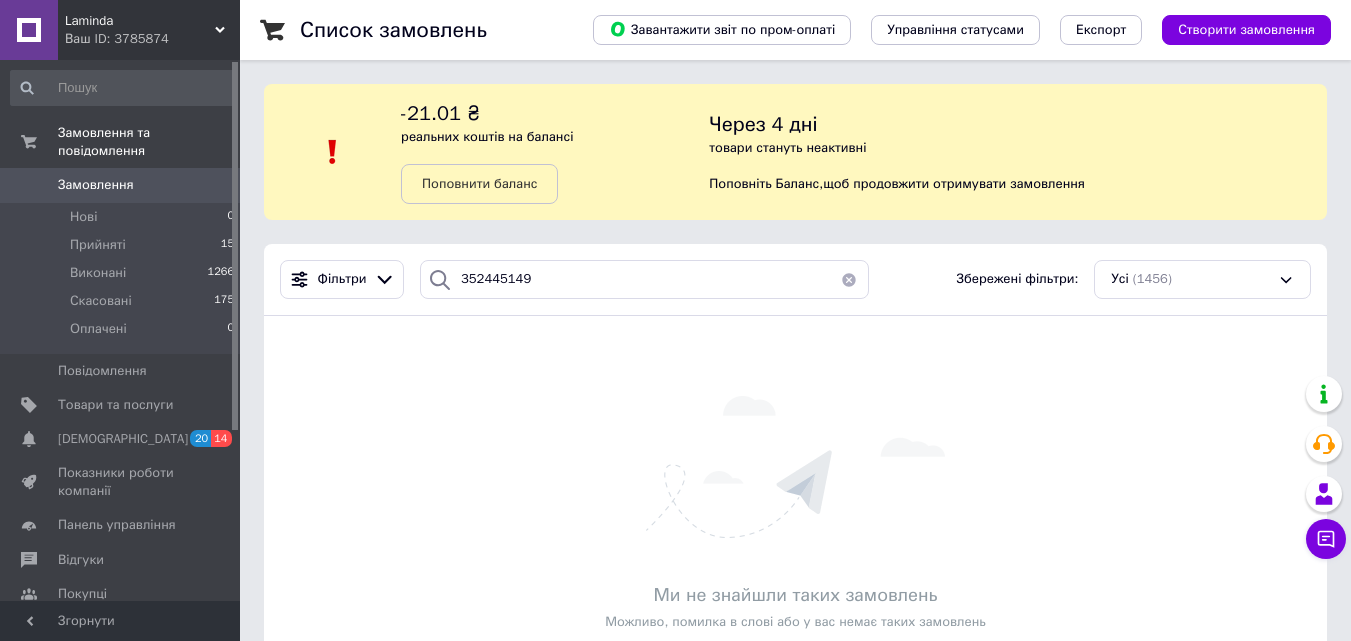 click on "Замовлення 0" at bounding box center (123, 185) 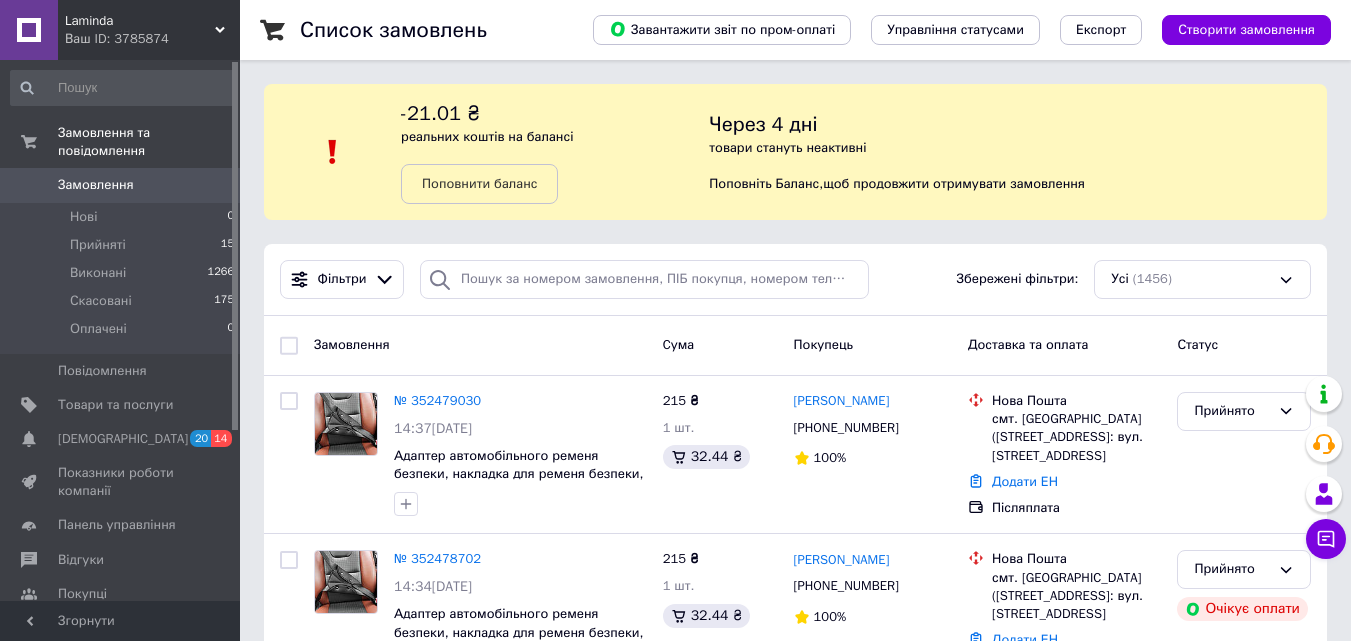 click on "Замовлення" at bounding box center [96, 185] 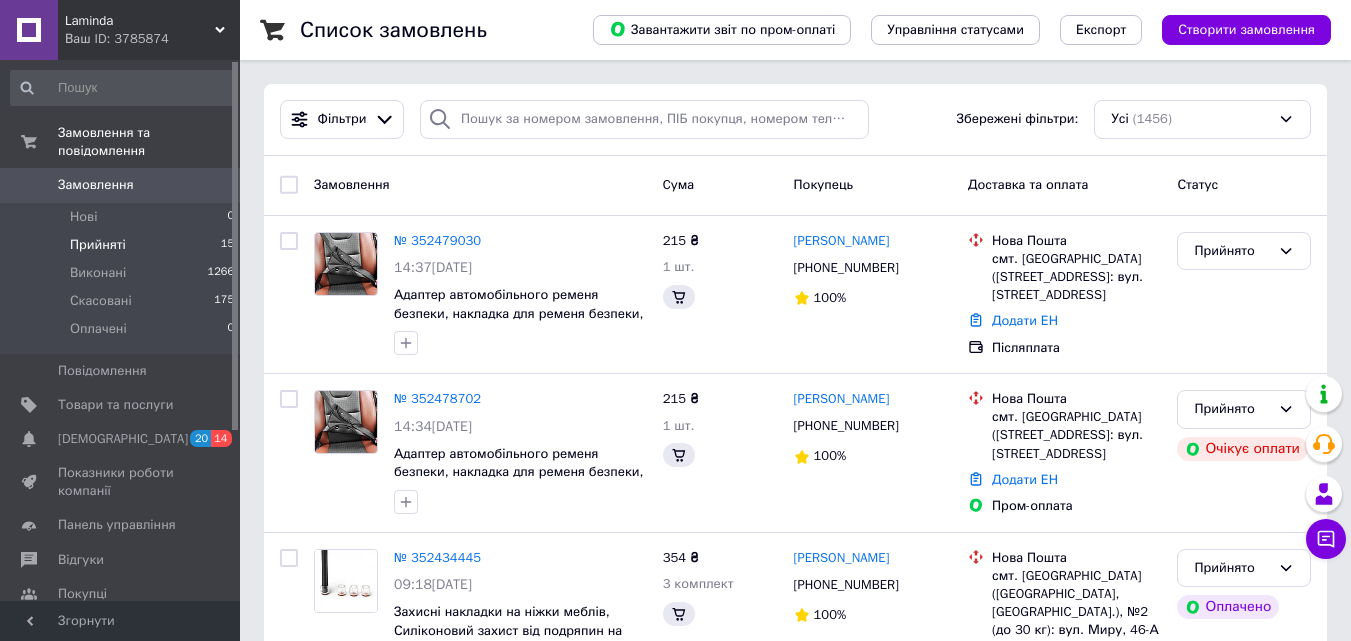 click on "Прийняті" at bounding box center (98, 245) 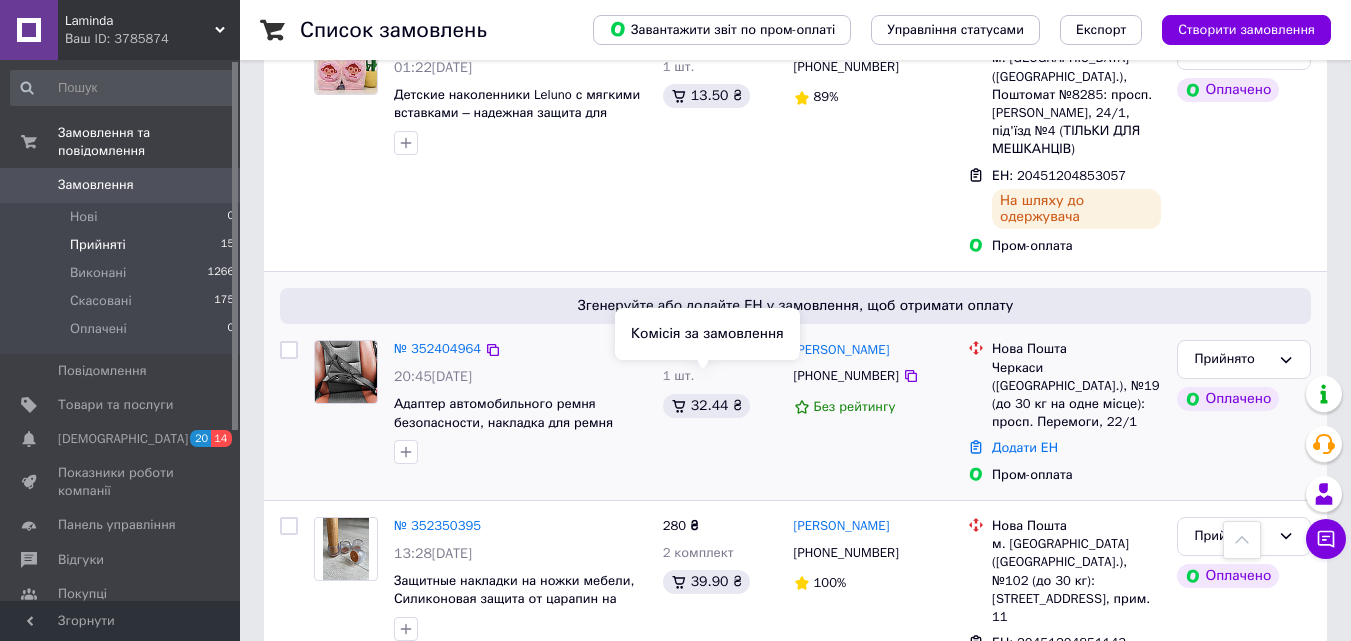 scroll, scrollTop: 1100, scrollLeft: 0, axis: vertical 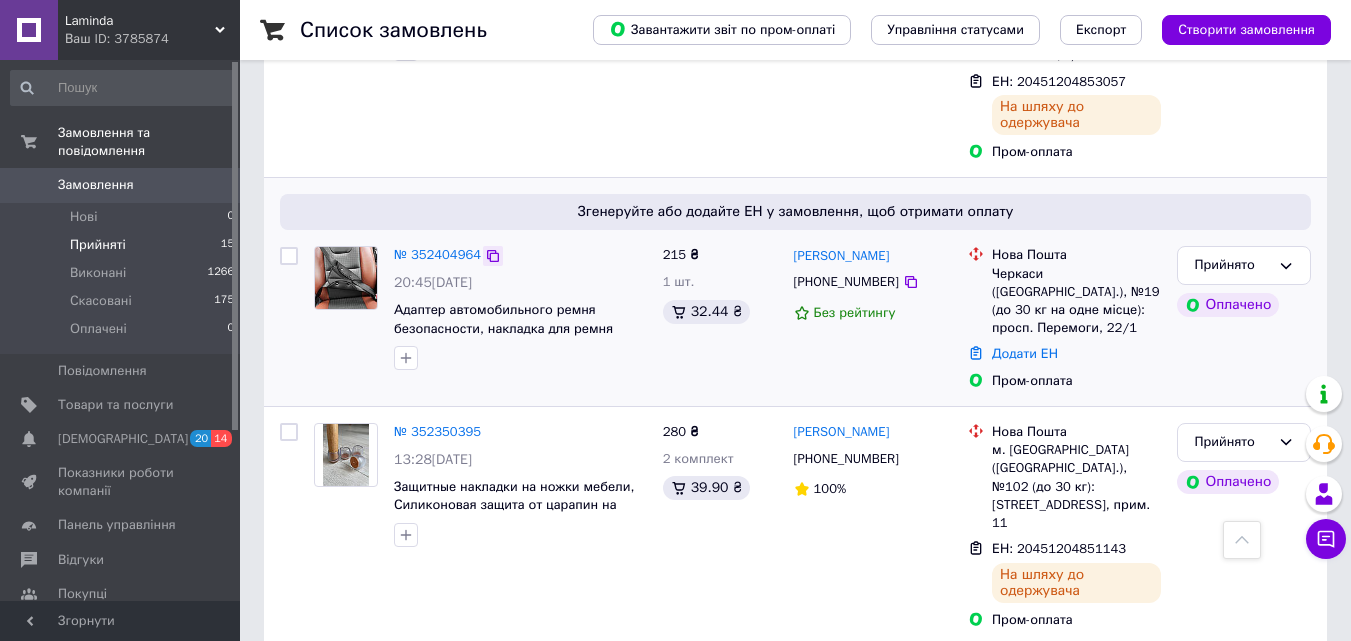 click 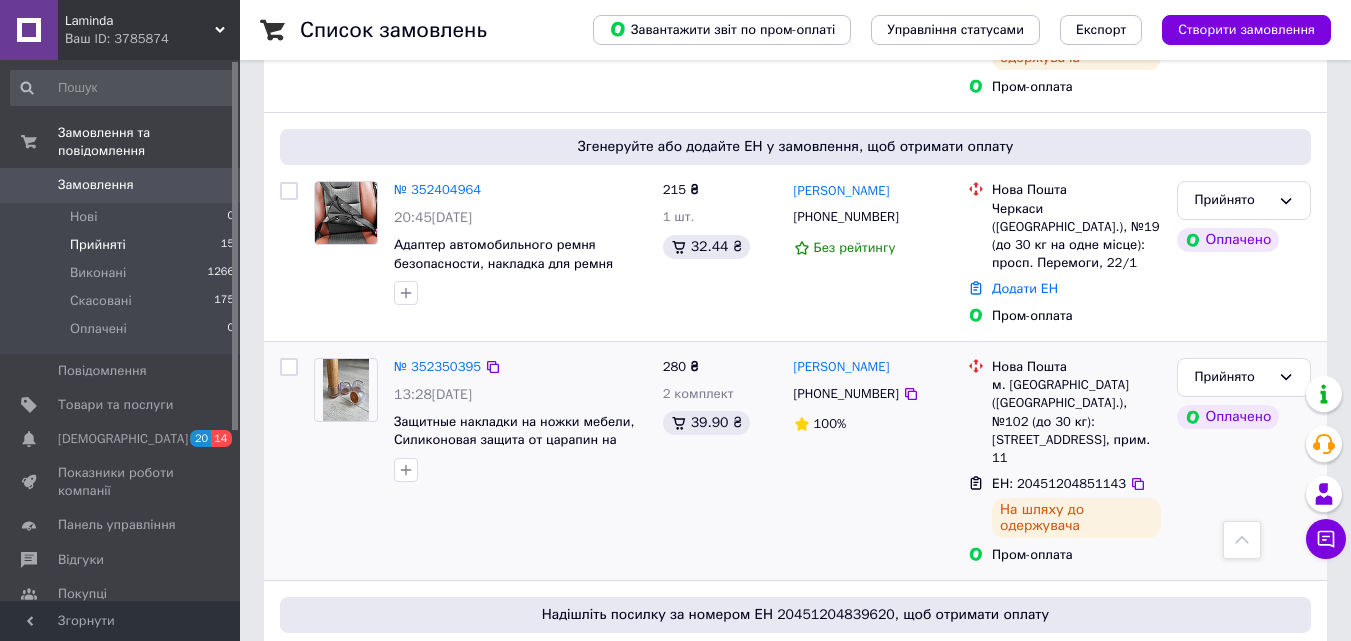 scroll, scrollTop: 1200, scrollLeft: 0, axis: vertical 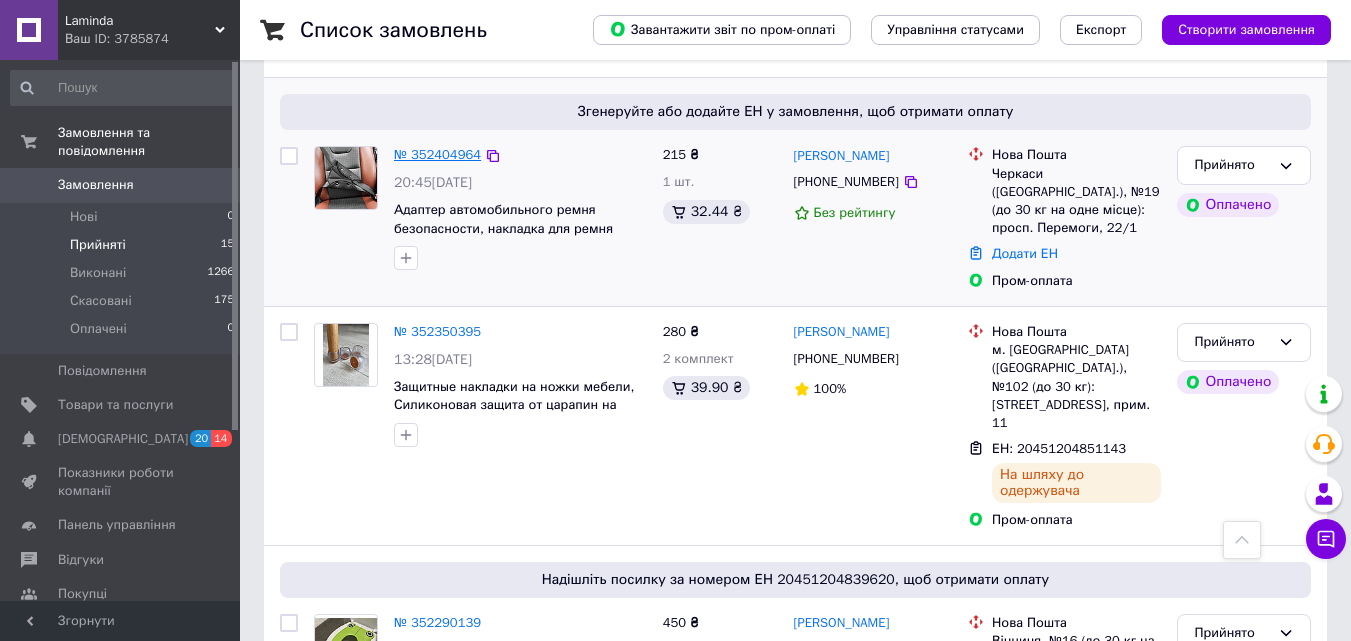 click on "№ 352404964" at bounding box center (437, 154) 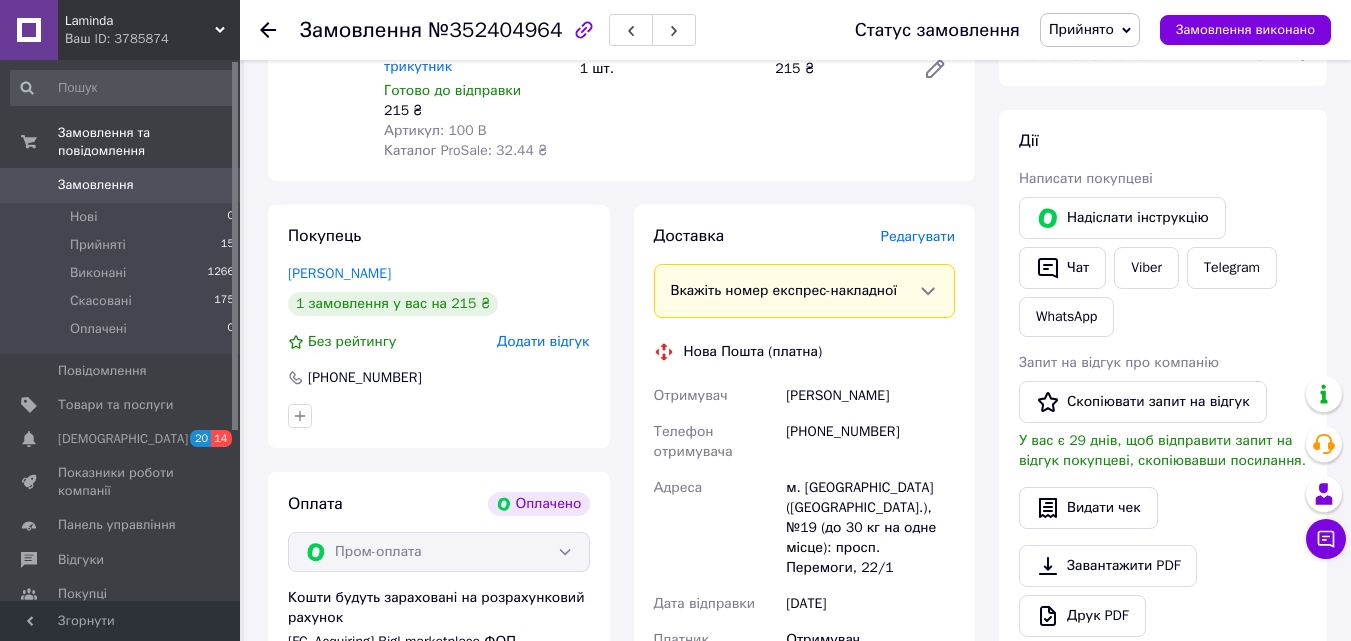 scroll, scrollTop: 178, scrollLeft: 0, axis: vertical 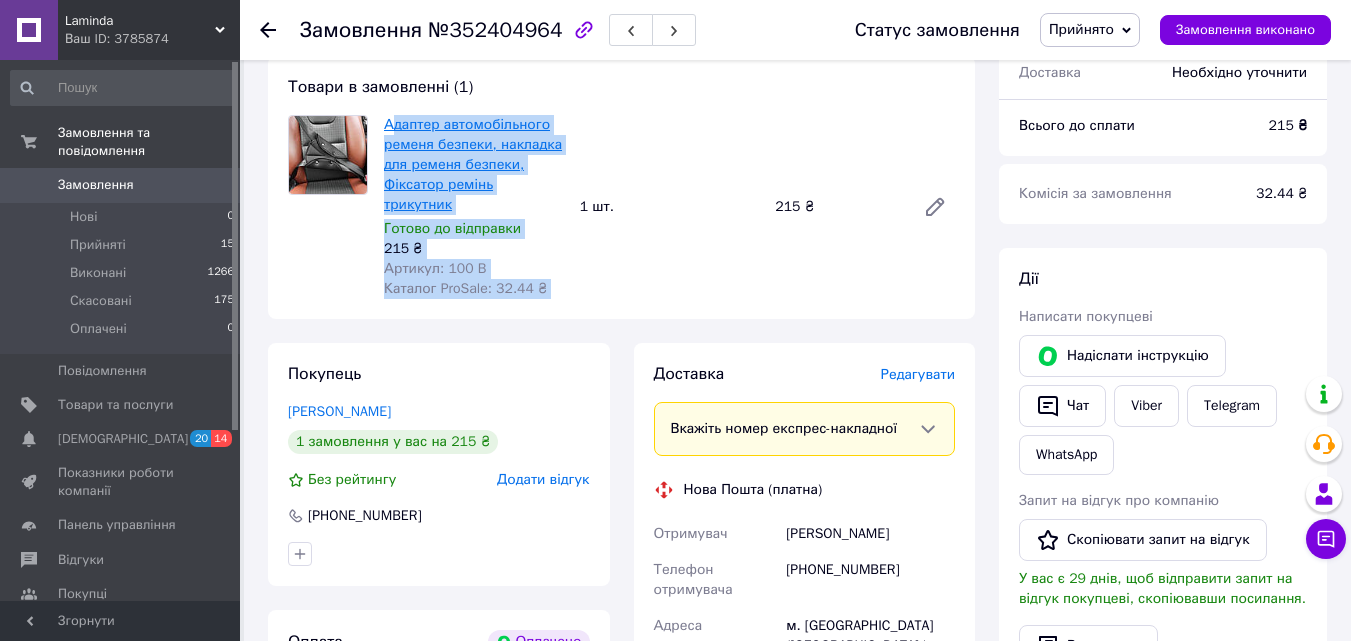 drag, startPoint x: 574, startPoint y: 184, endPoint x: 393, endPoint y: 128, distance: 189.46504 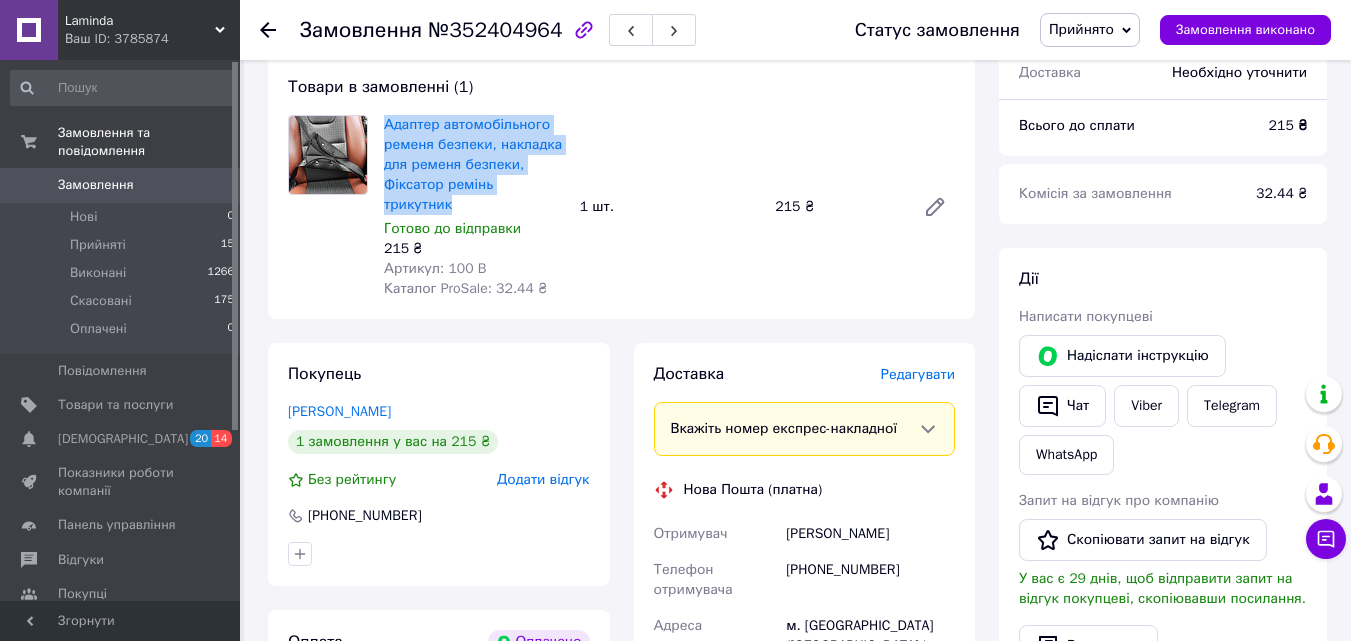 drag, startPoint x: 381, startPoint y: 121, endPoint x: 563, endPoint y: 181, distance: 191.63507 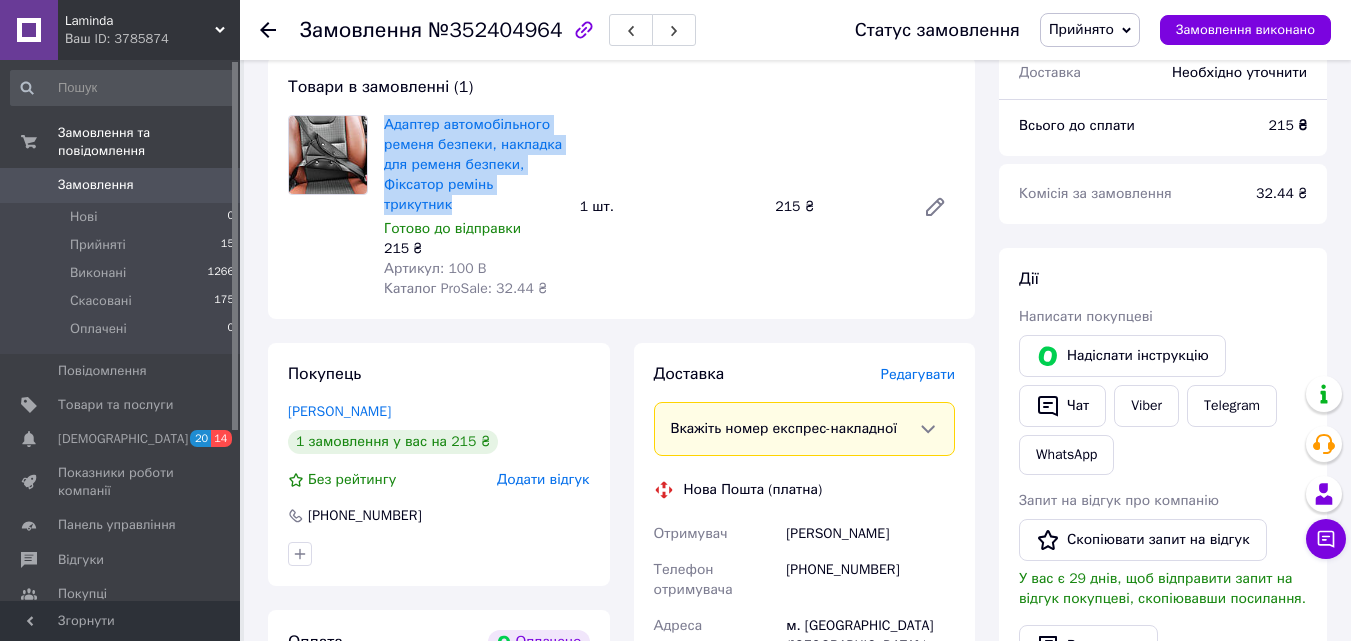 click on "Замовлення" at bounding box center [121, 185] 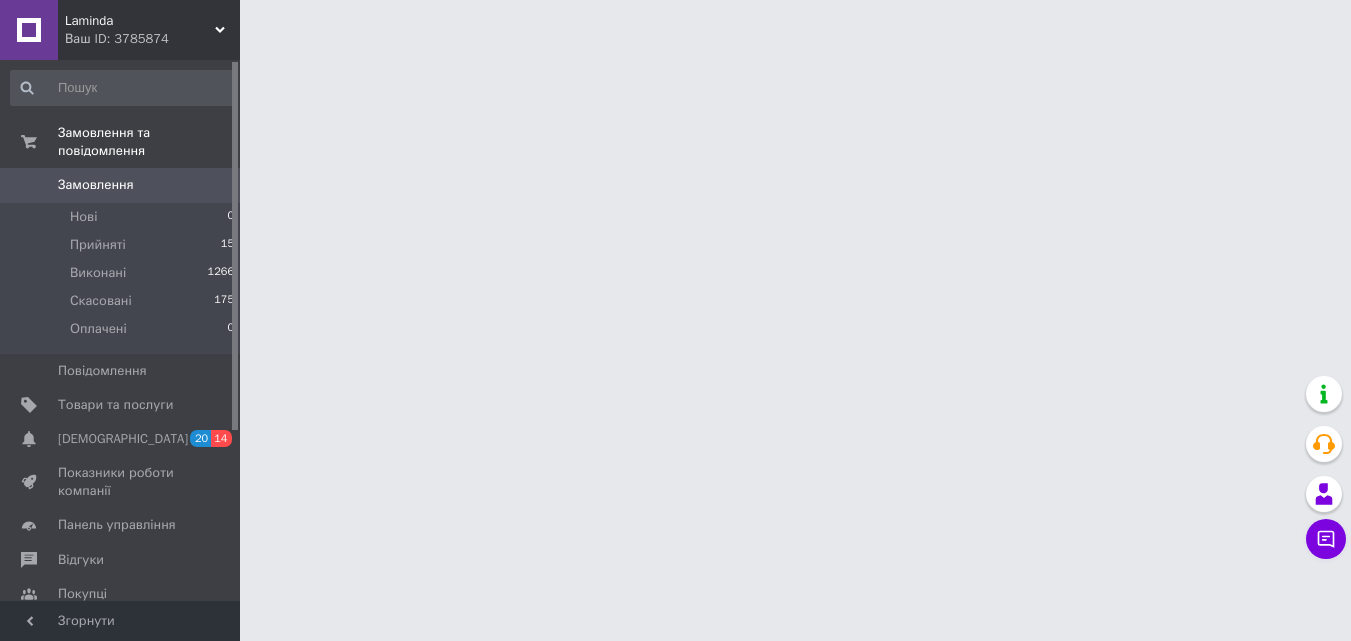 scroll, scrollTop: 0, scrollLeft: 0, axis: both 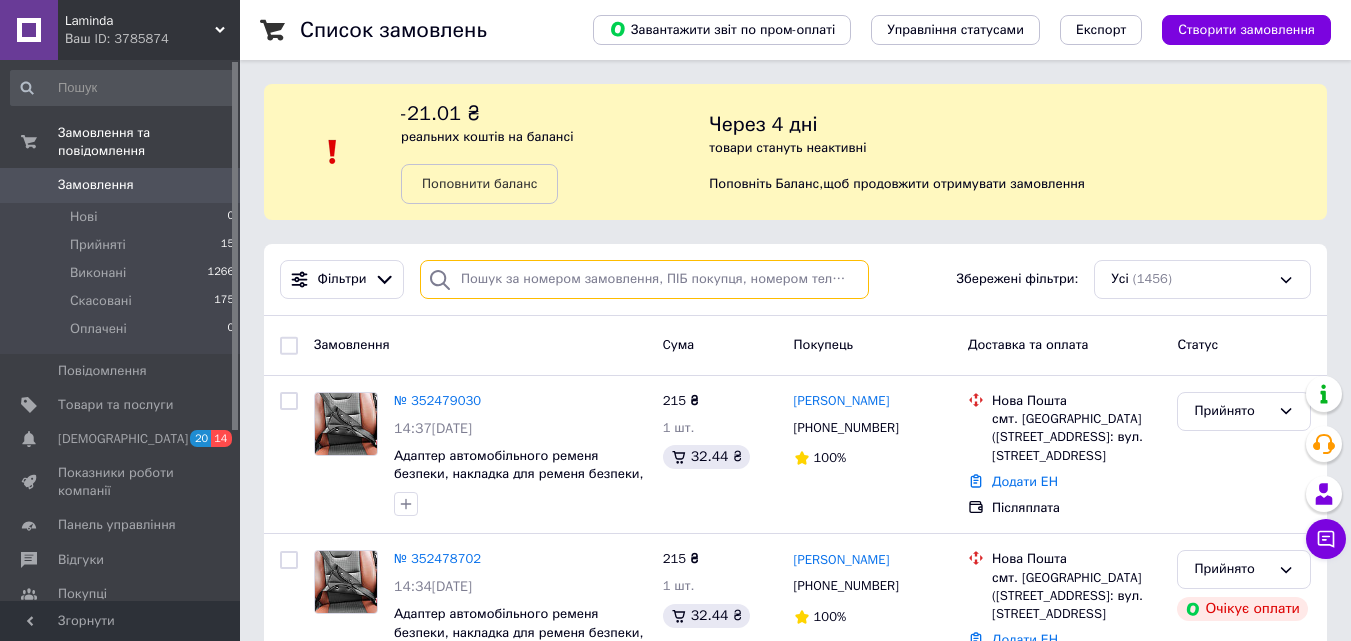 click at bounding box center (644, 279) 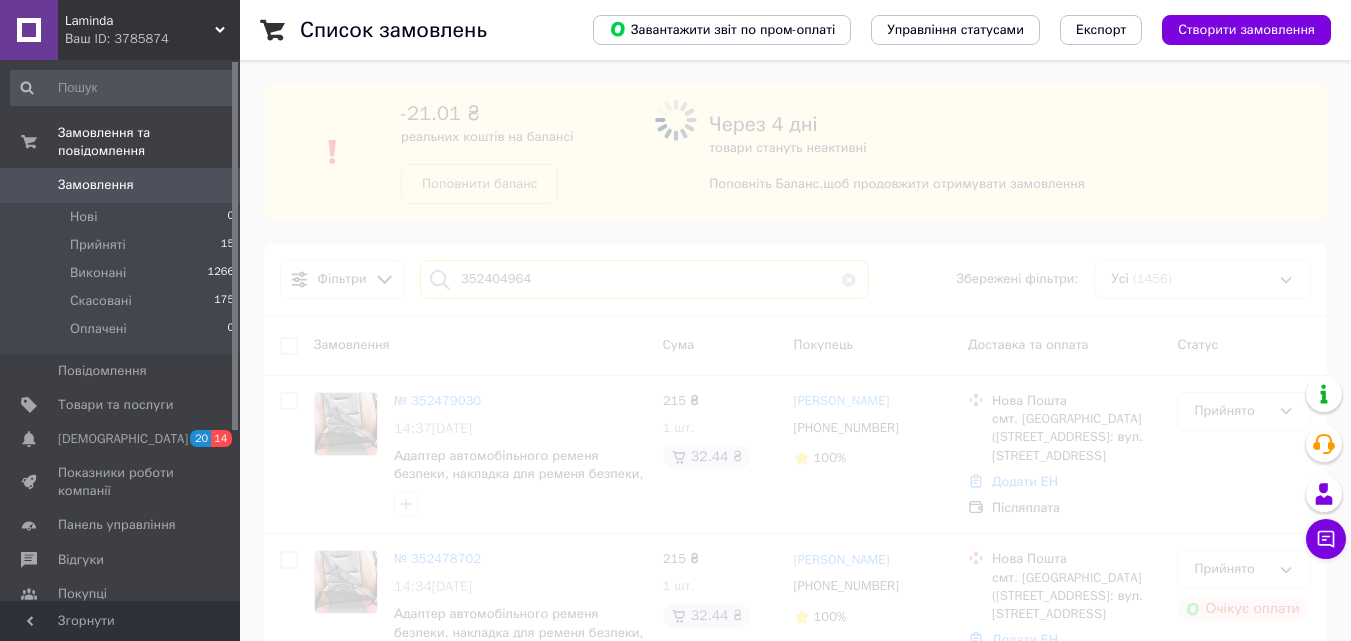 type on "352404964" 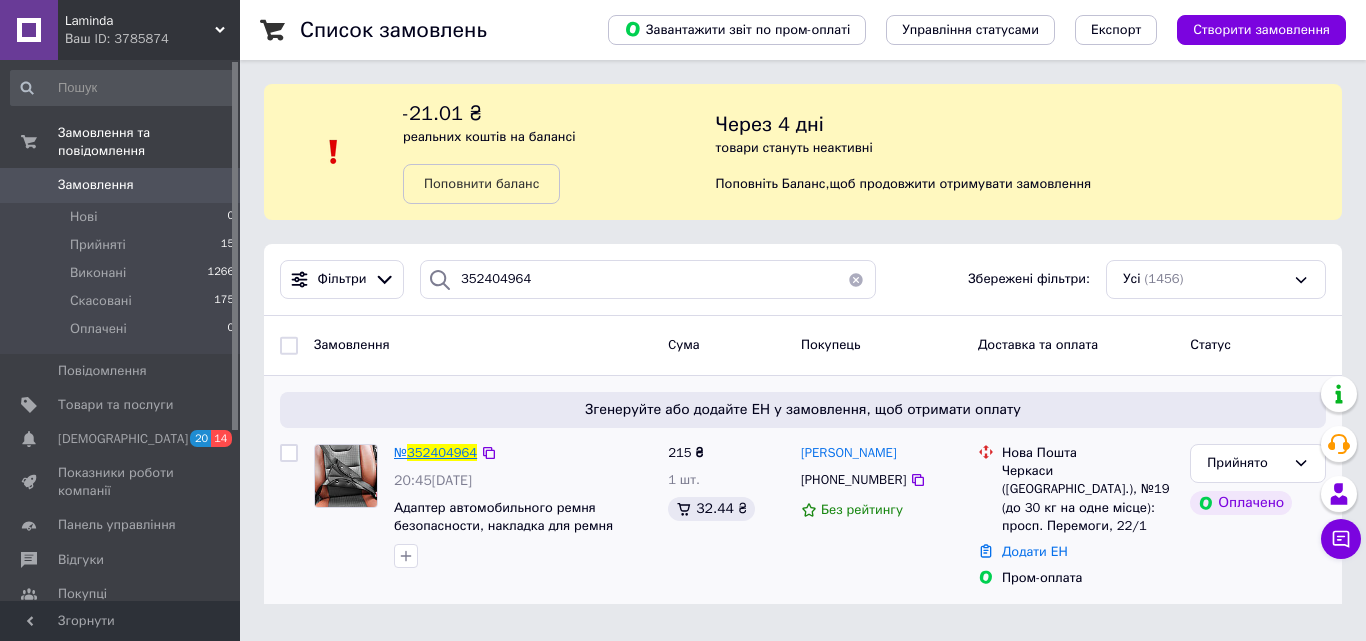 click on "352404964" at bounding box center (442, 452) 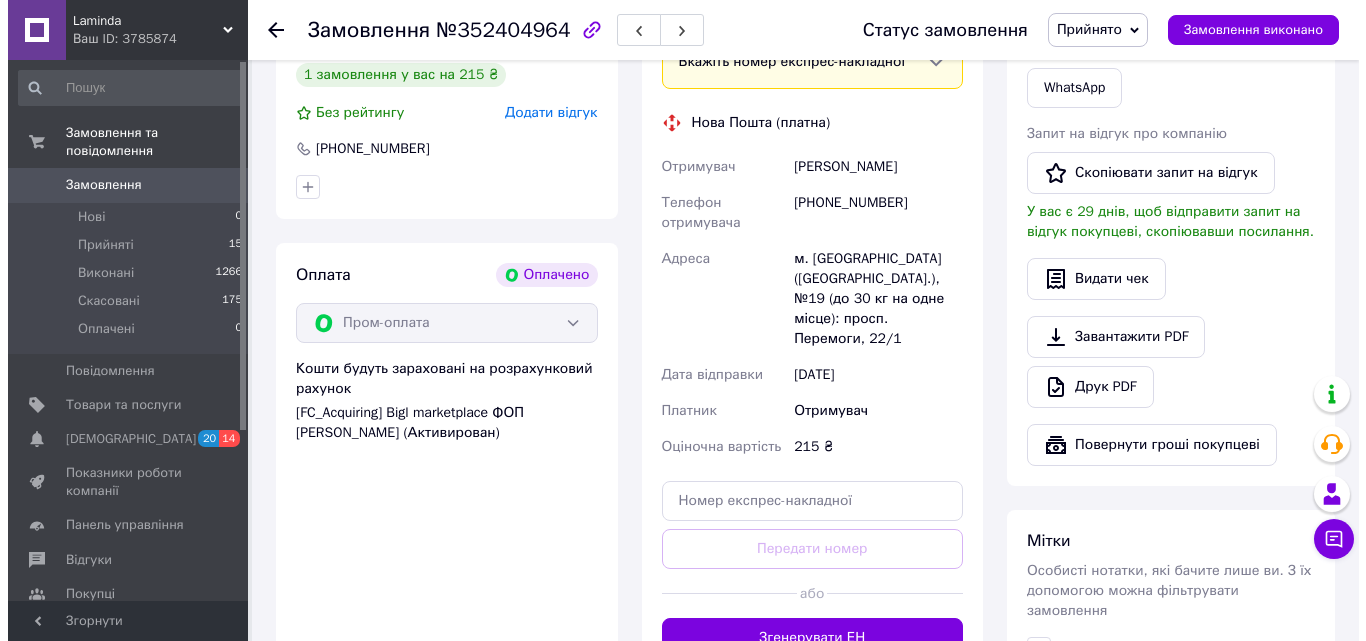 scroll, scrollTop: 400, scrollLeft: 0, axis: vertical 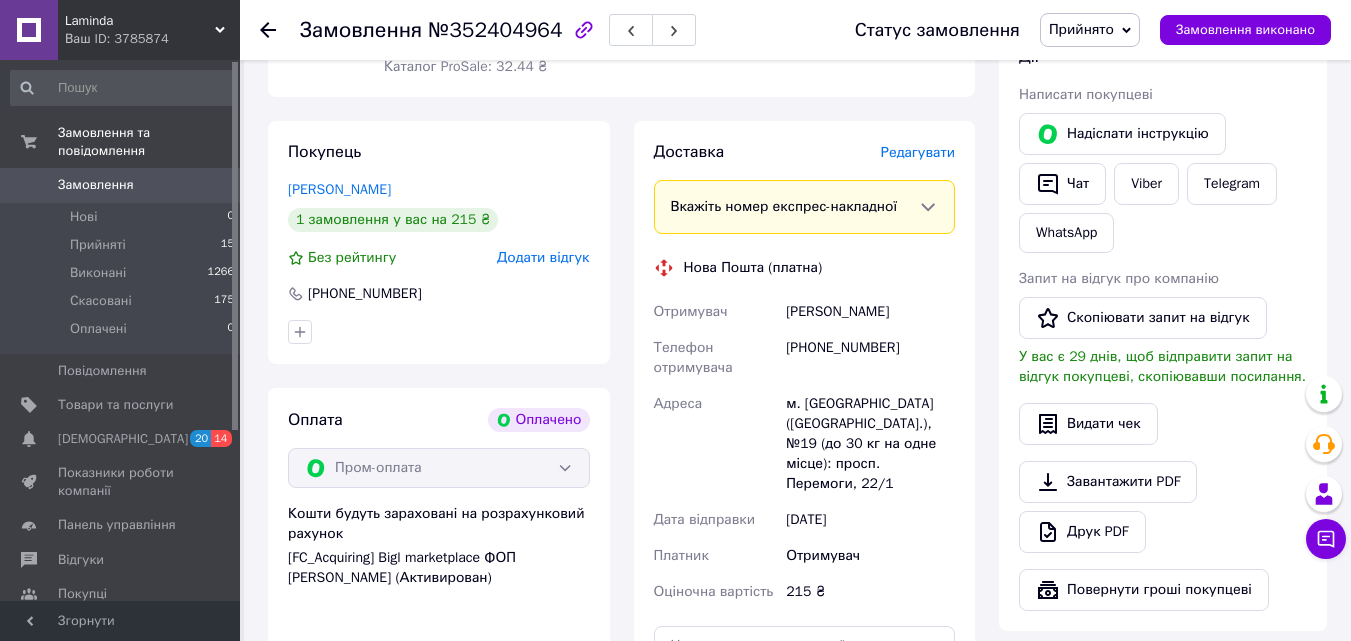 click on "Редагувати" at bounding box center [918, 152] 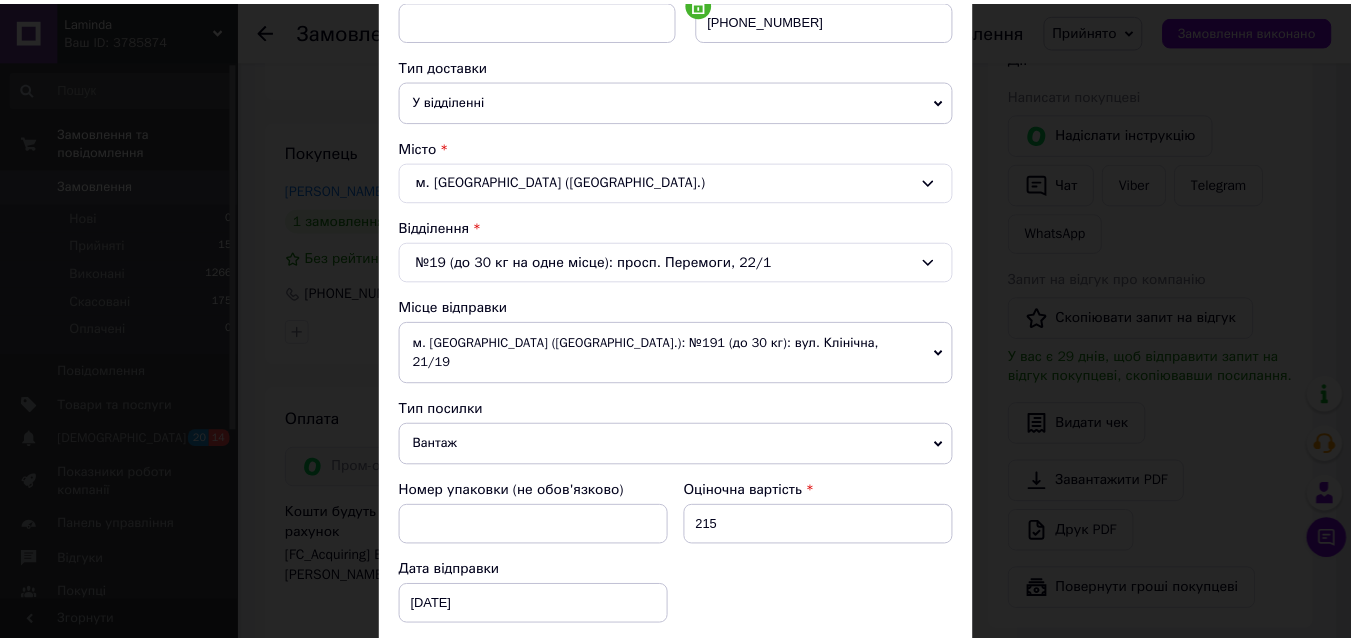scroll, scrollTop: 687, scrollLeft: 0, axis: vertical 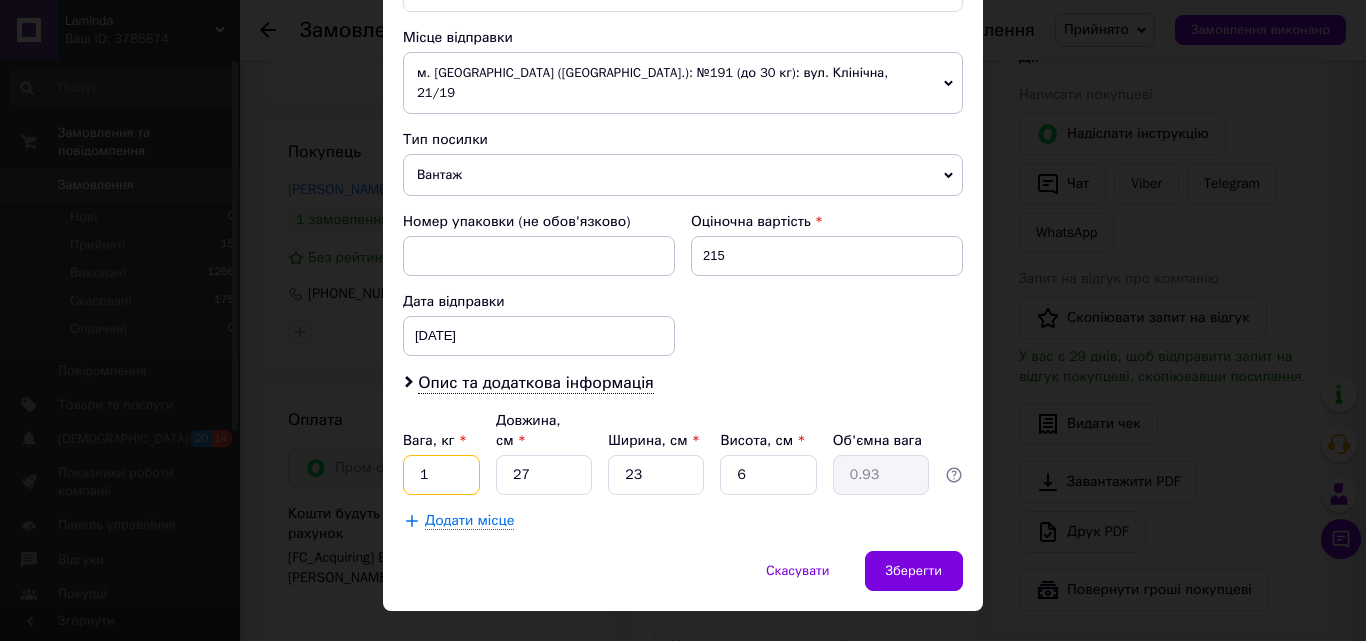 click on "1" at bounding box center [441, 475] 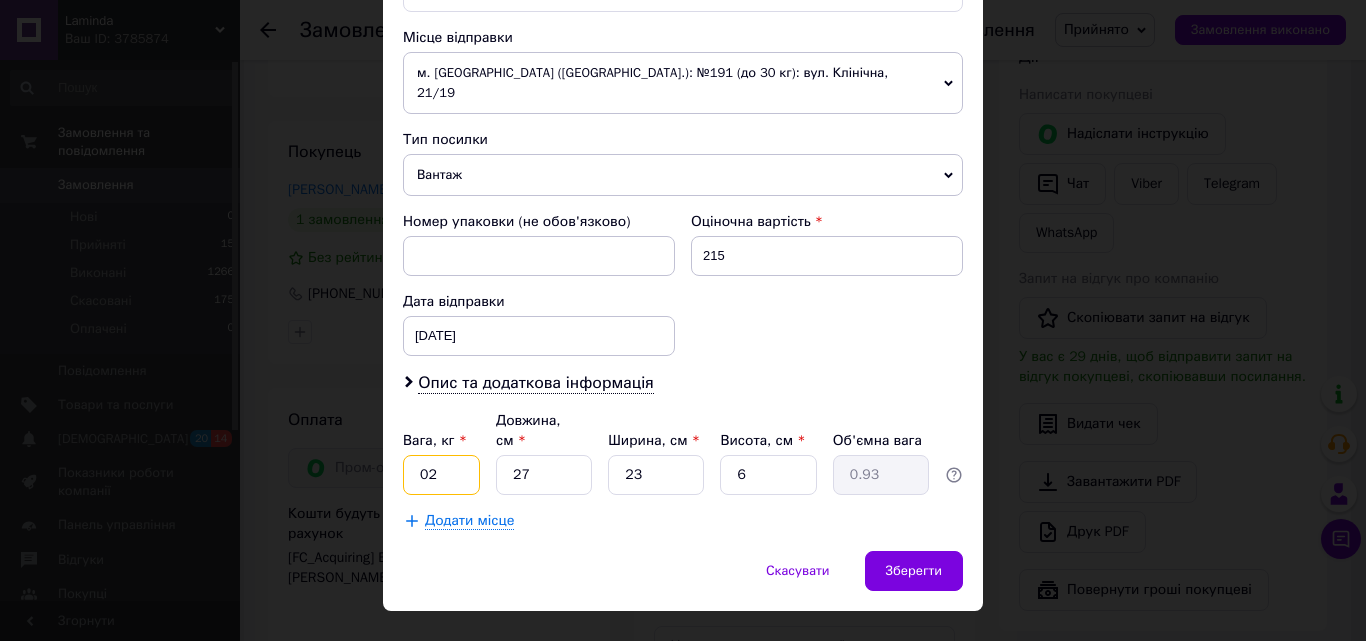 type on "02" 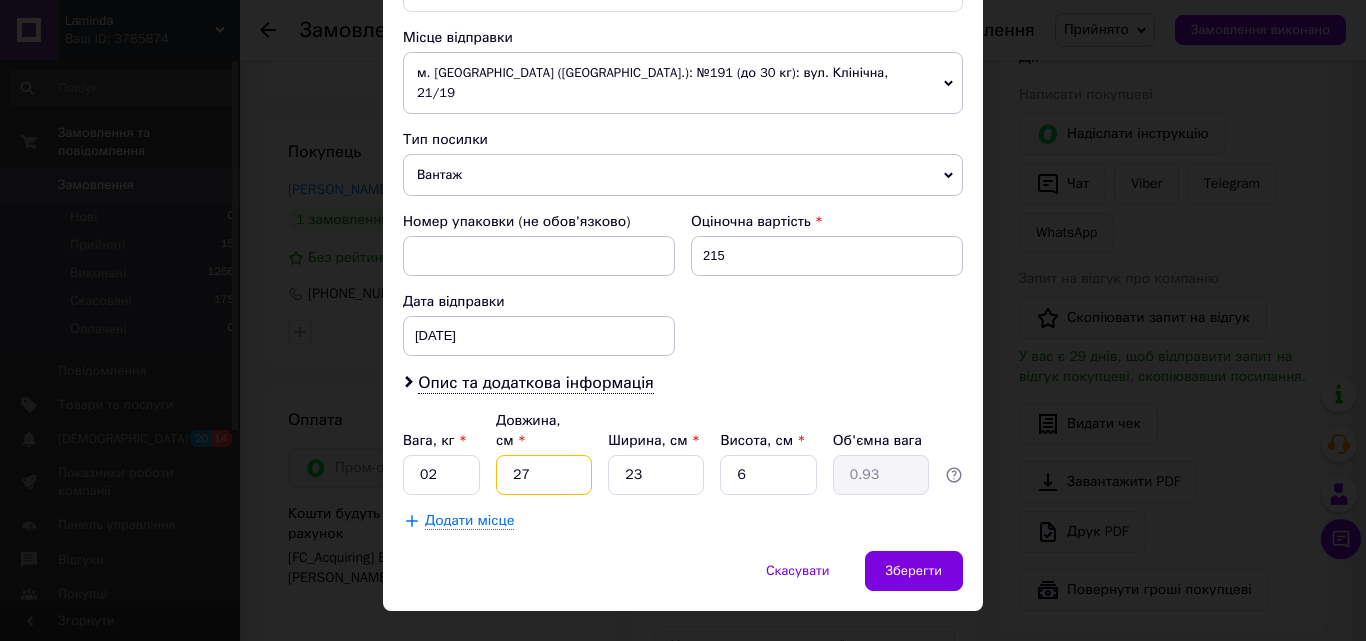 click on "27" at bounding box center (544, 475) 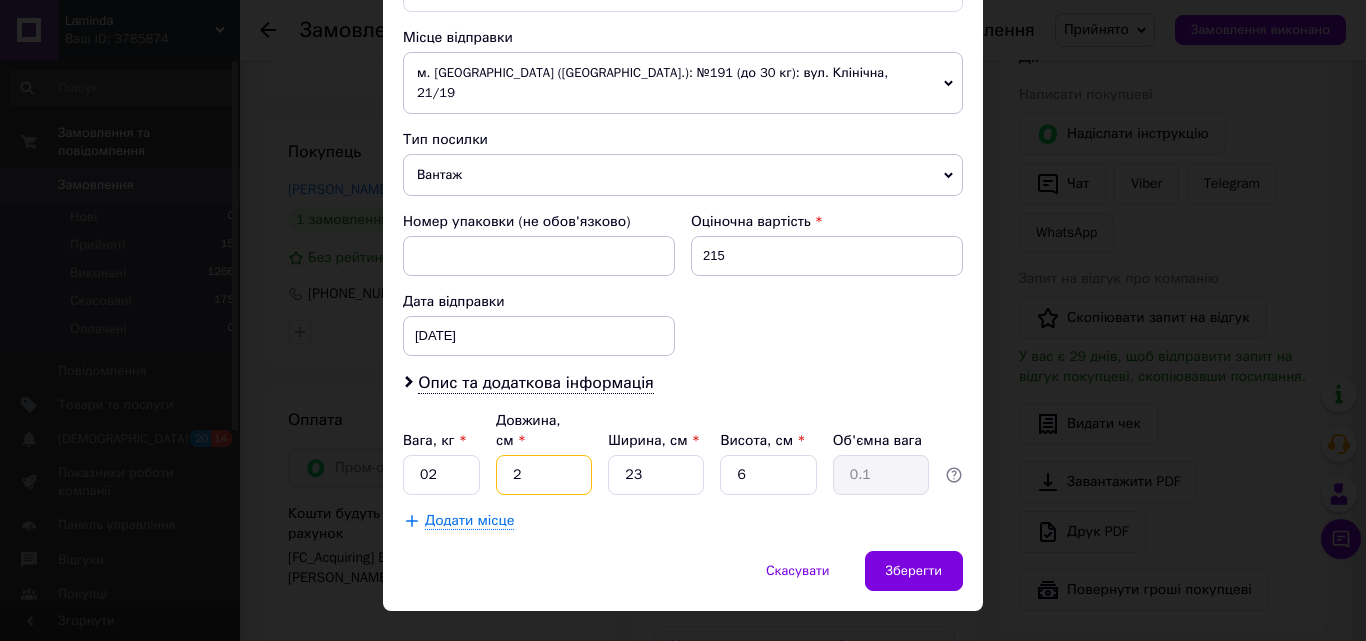 type 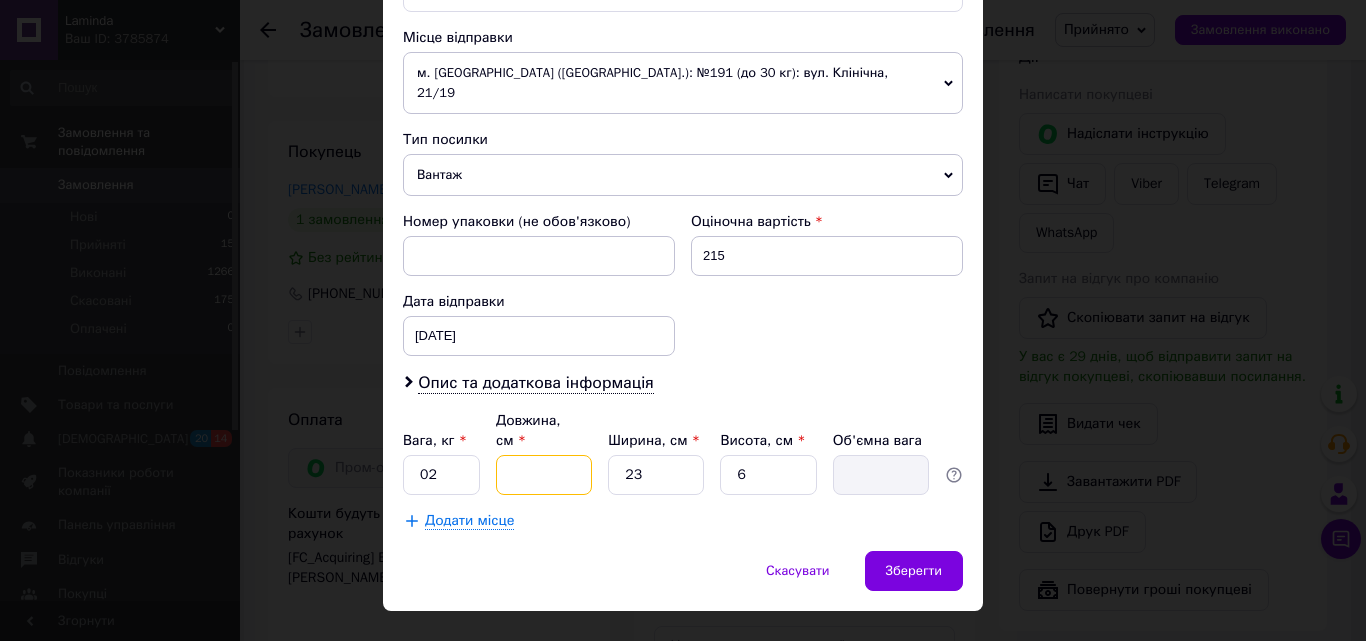 type on "1" 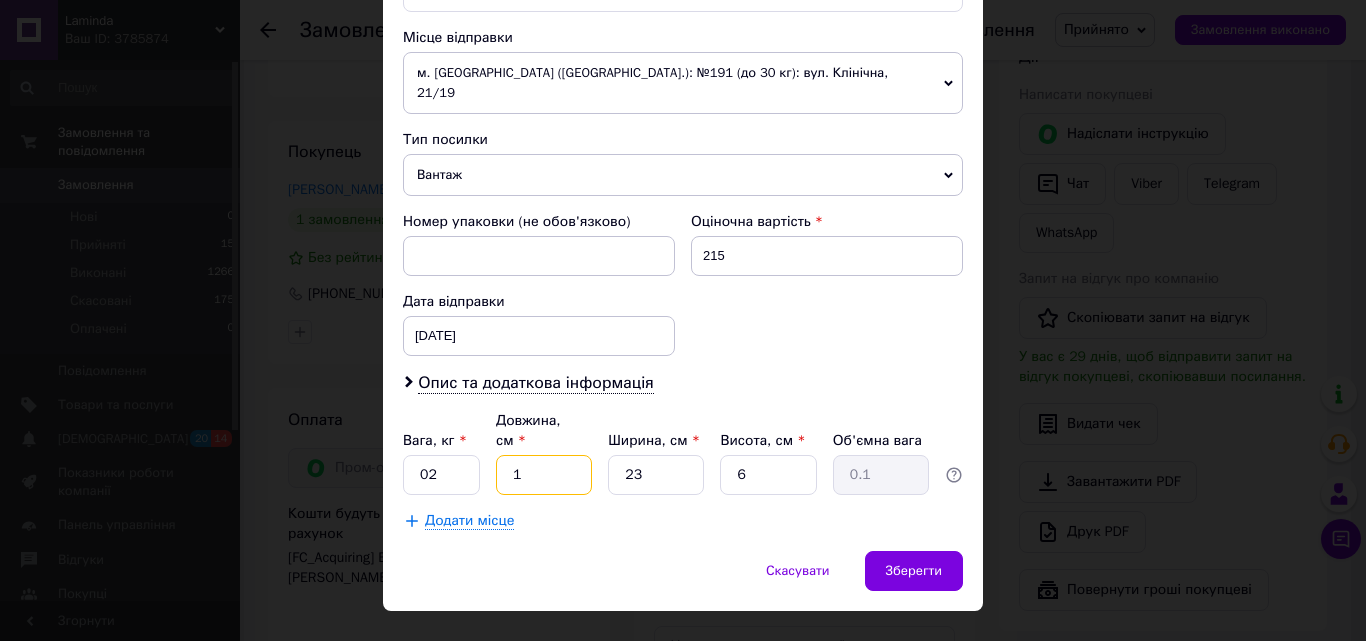 type on "15" 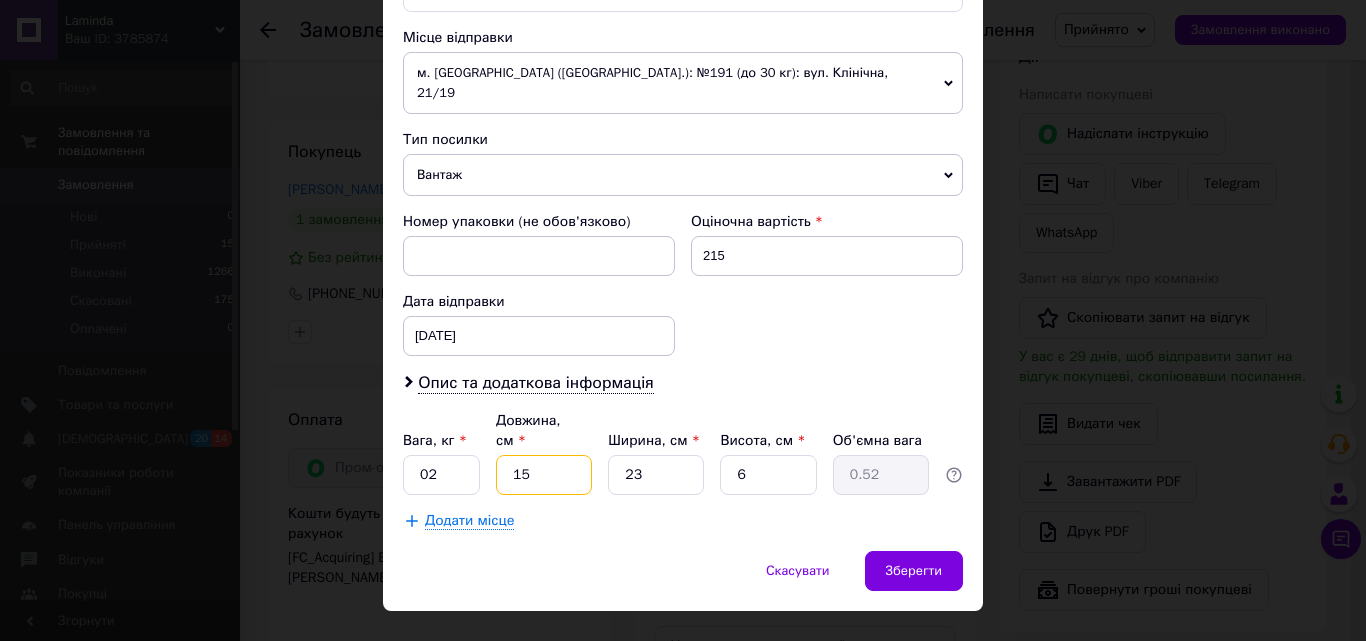 type on "15" 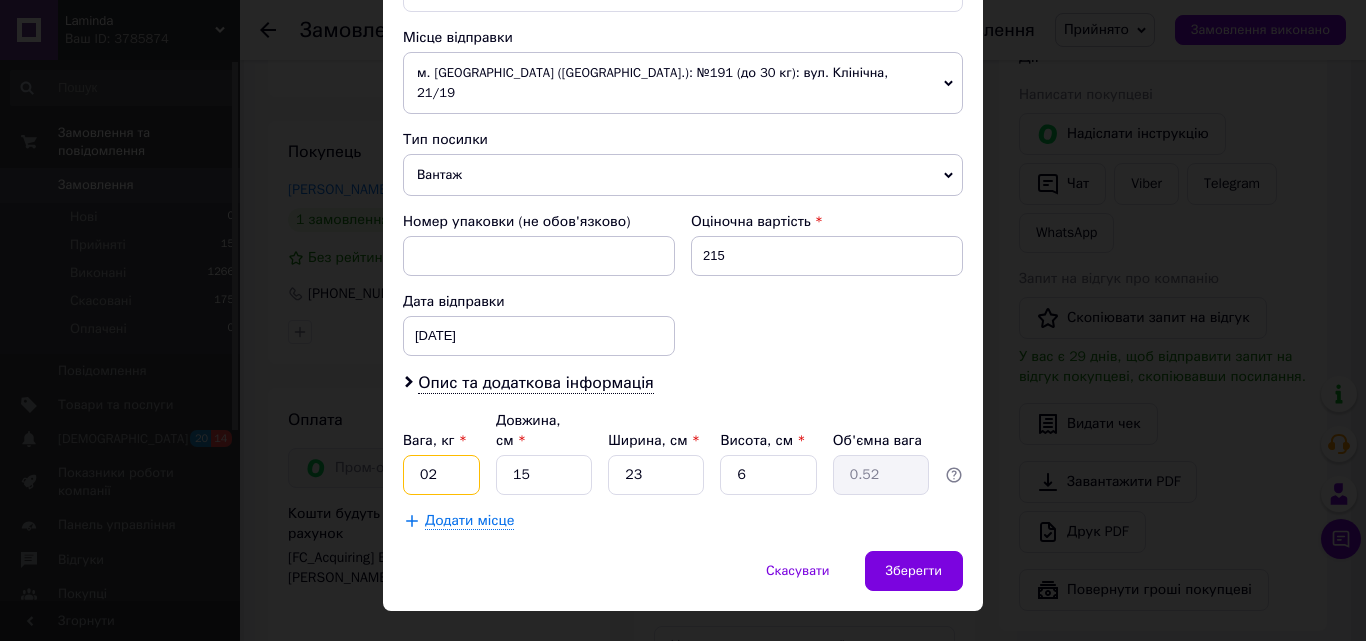 click on "02" at bounding box center (441, 475) 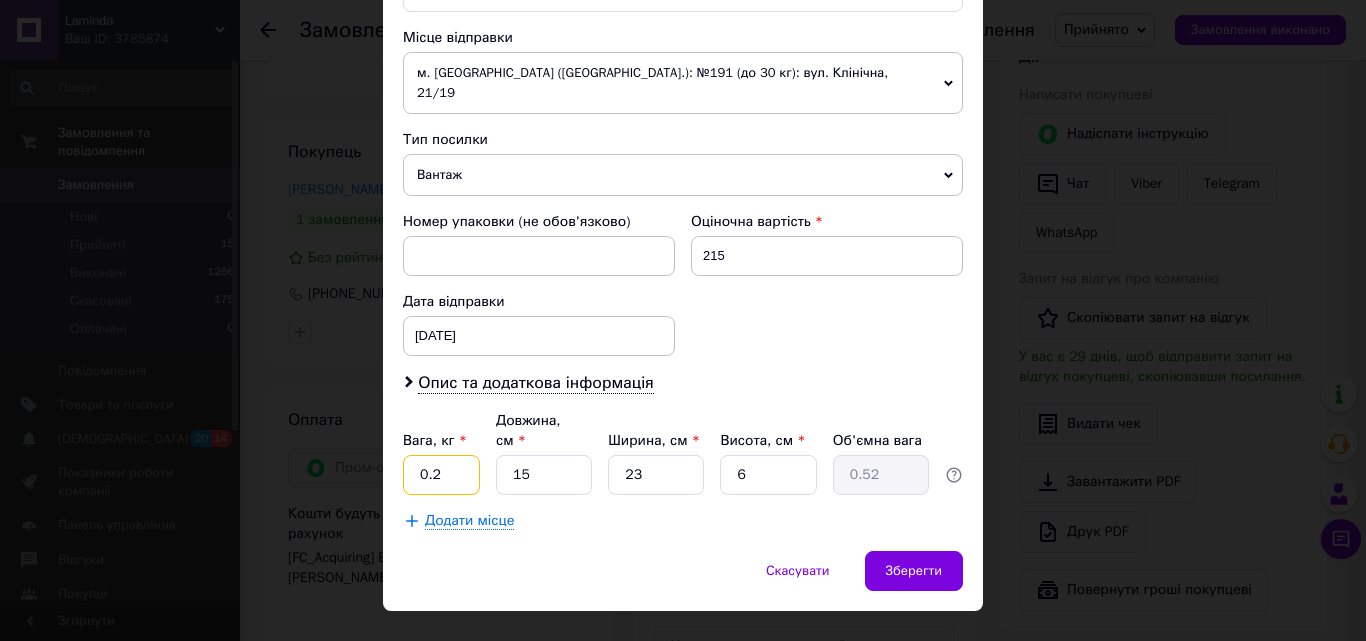 type on "0.2" 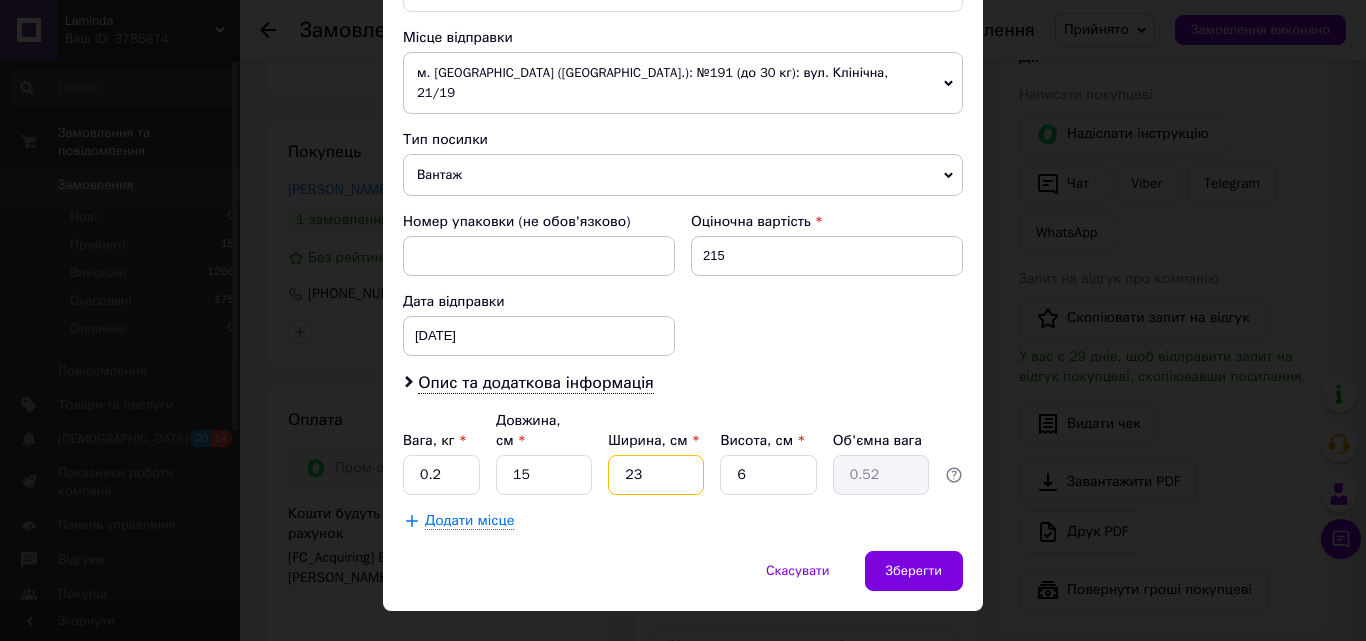 drag, startPoint x: 646, startPoint y: 435, endPoint x: 608, endPoint y: 435, distance: 38 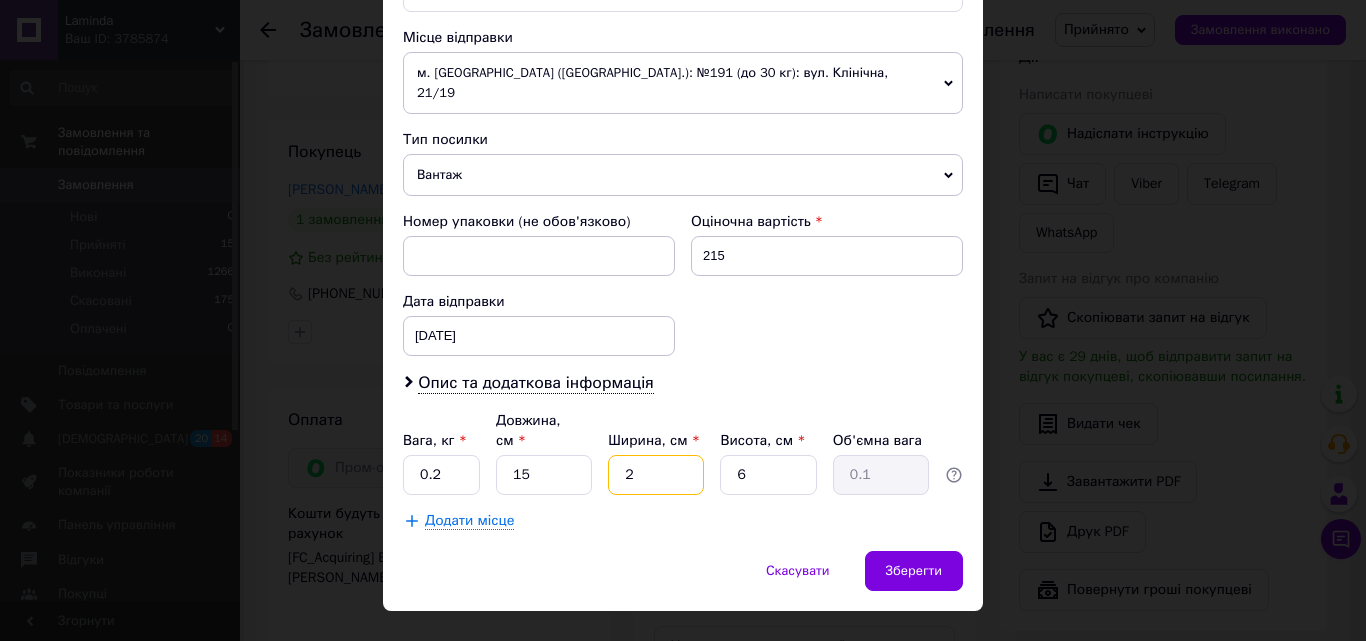 type on "20" 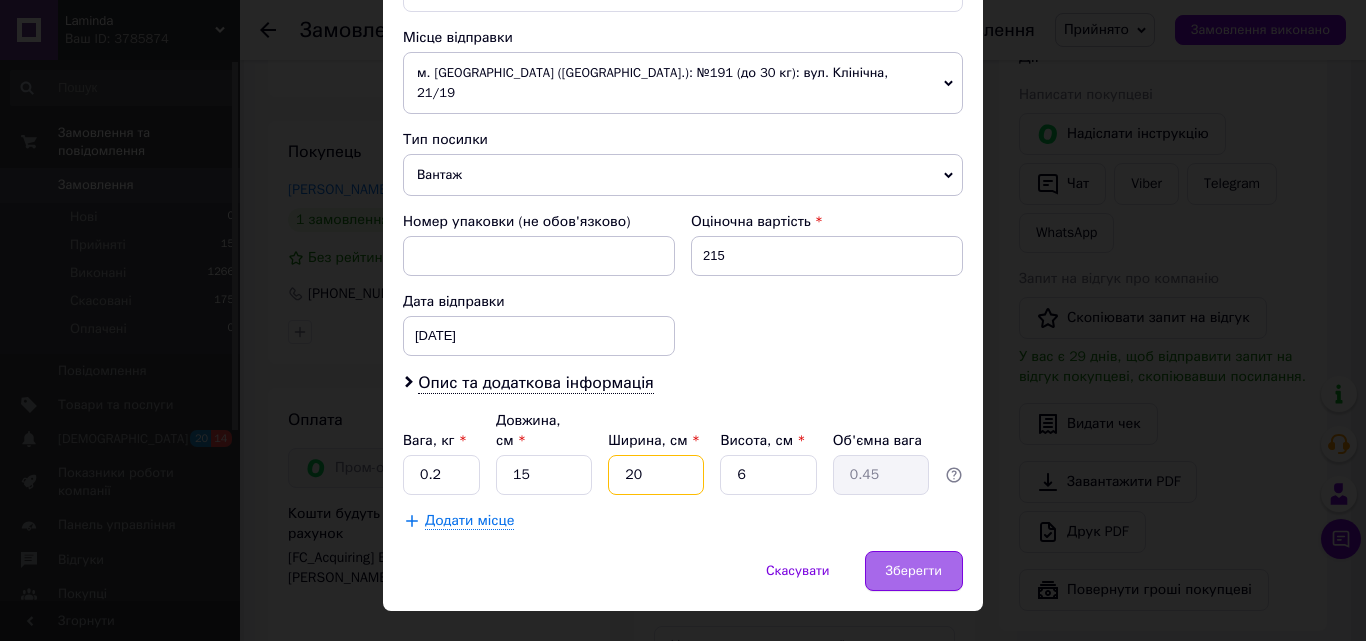 type on "20" 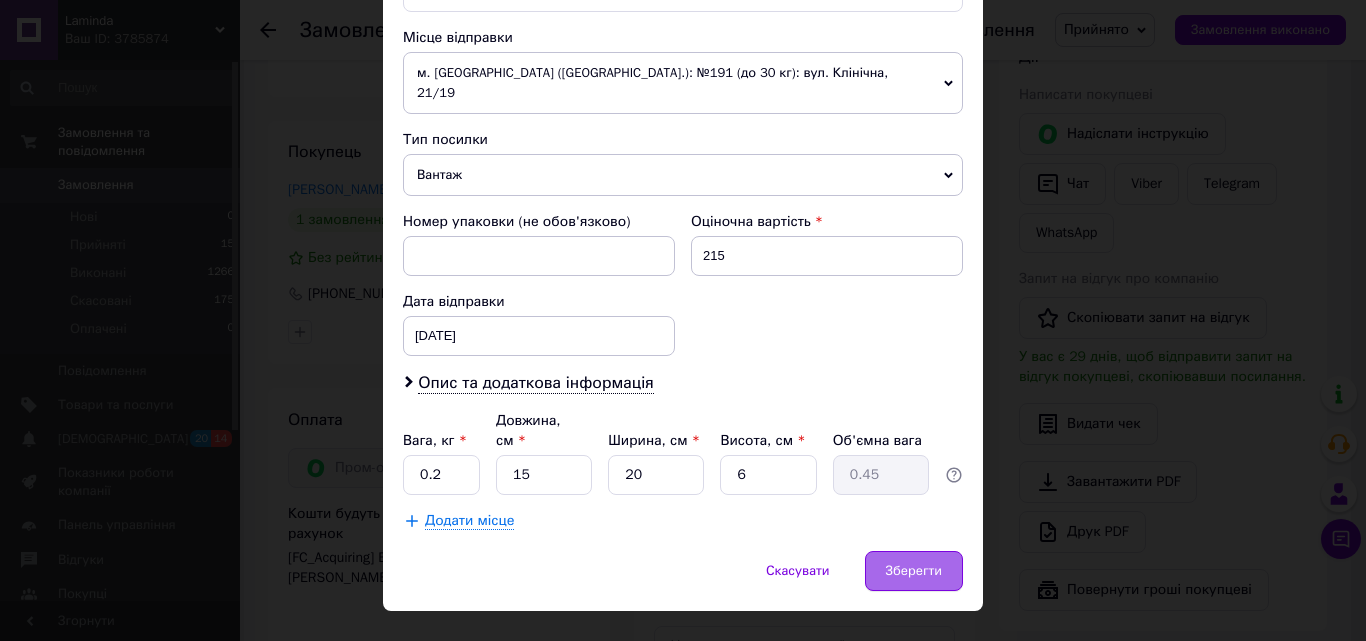 click on "Зберегти" at bounding box center [914, 571] 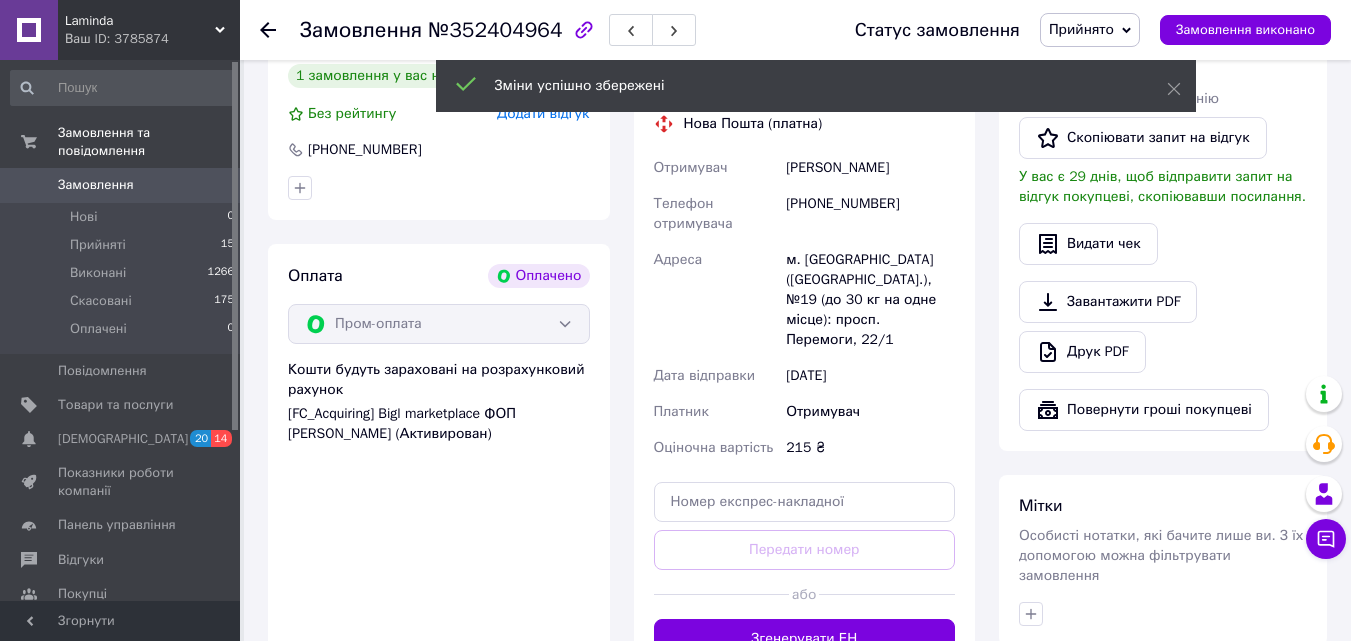 scroll, scrollTop: 1000, scrollLeft: 0, axis: vertical 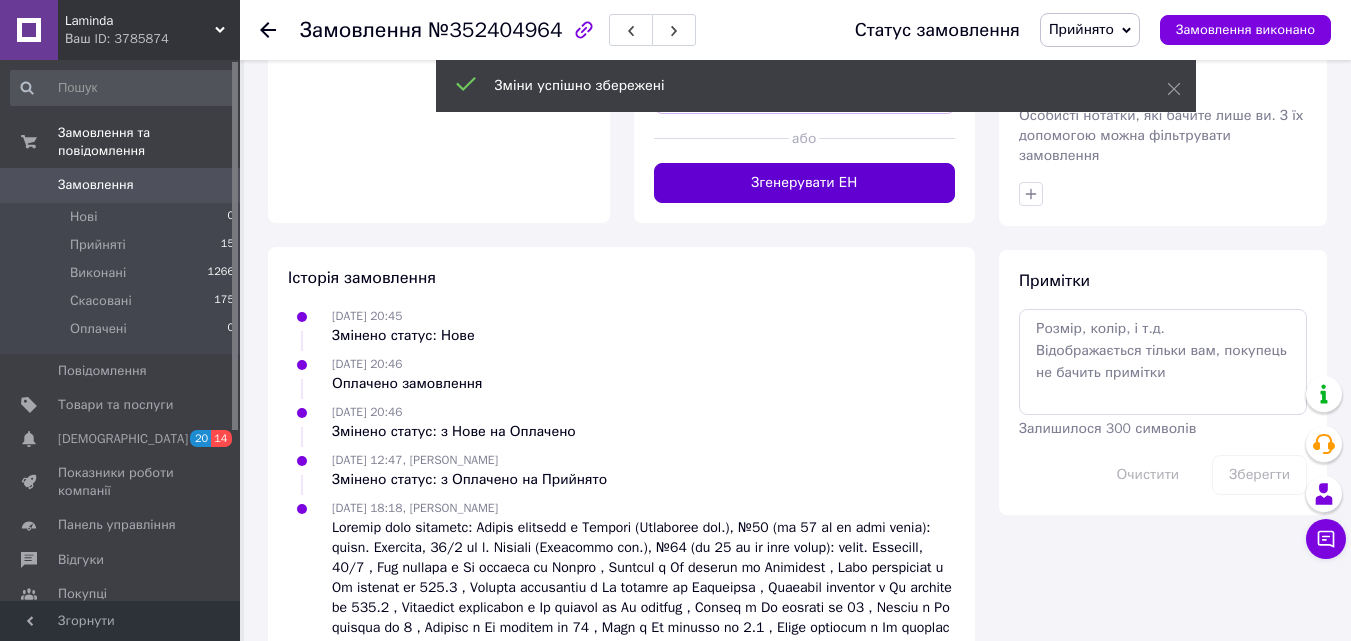 click on "Згенерувати ЕН" at bounding box center [805, 183] 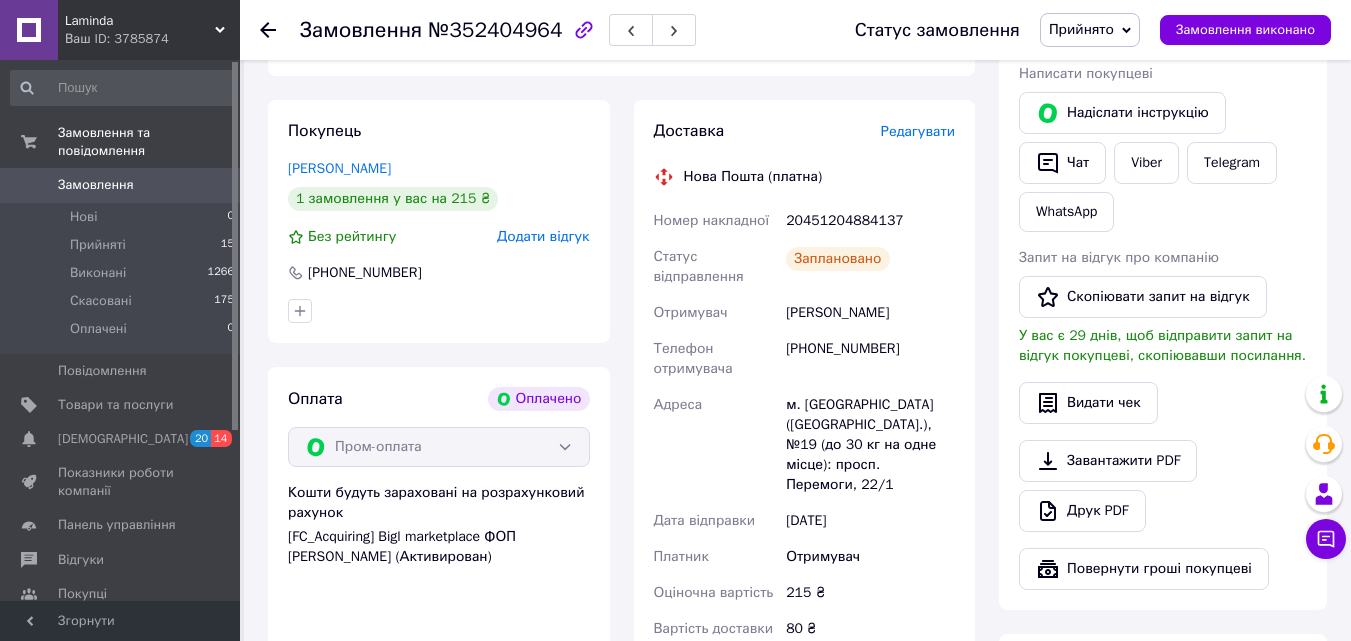 scroll, scrollTop: 300, scrollLeft: 0, axis: vertical 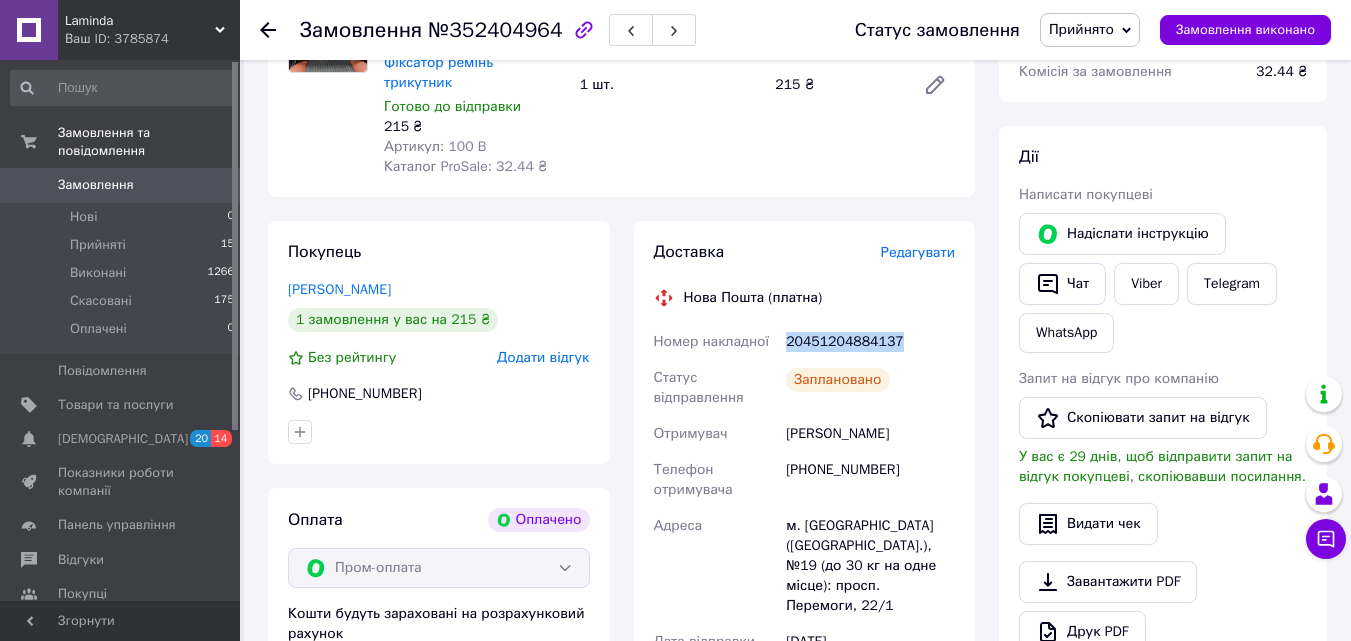 drag, startPoint x: 895, startPoint y: 324, endPoint x: 781, endPoint y: 321, distance: 114.03947 